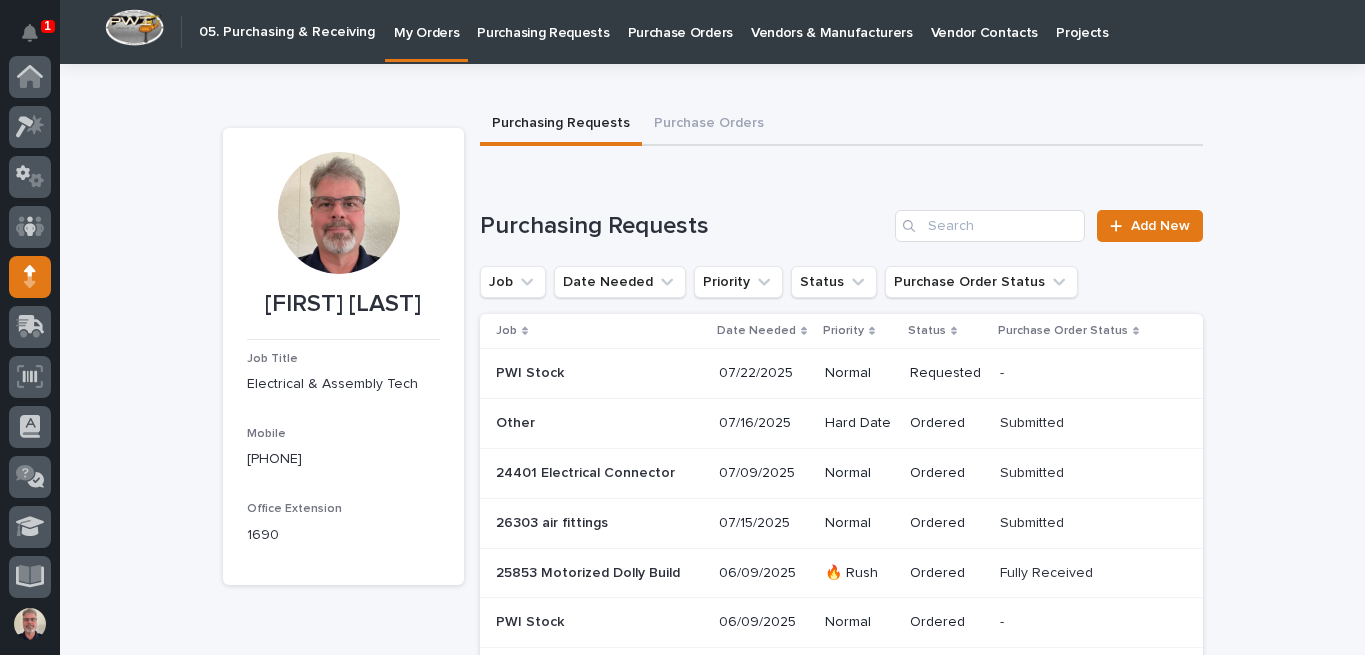 scroll, scrollTop: 0, scrollLeft: 0, axis: both 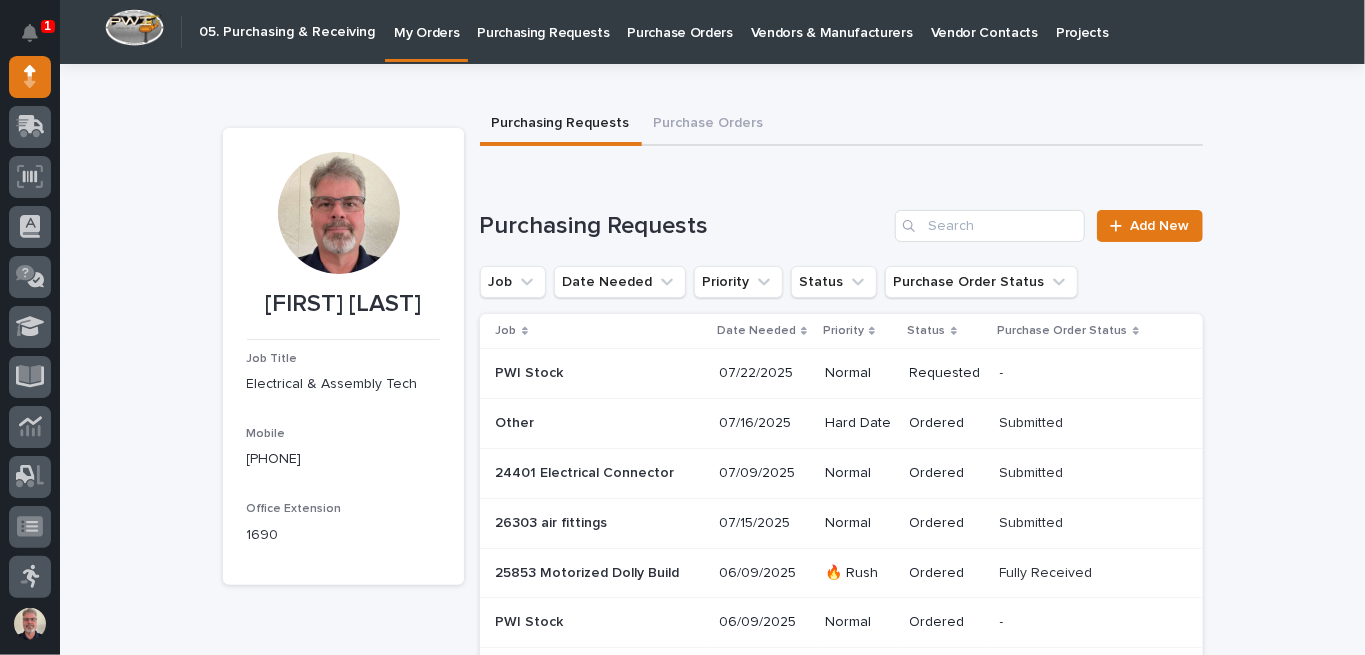 click on "Hard Date" at bounding box center [859, 421] 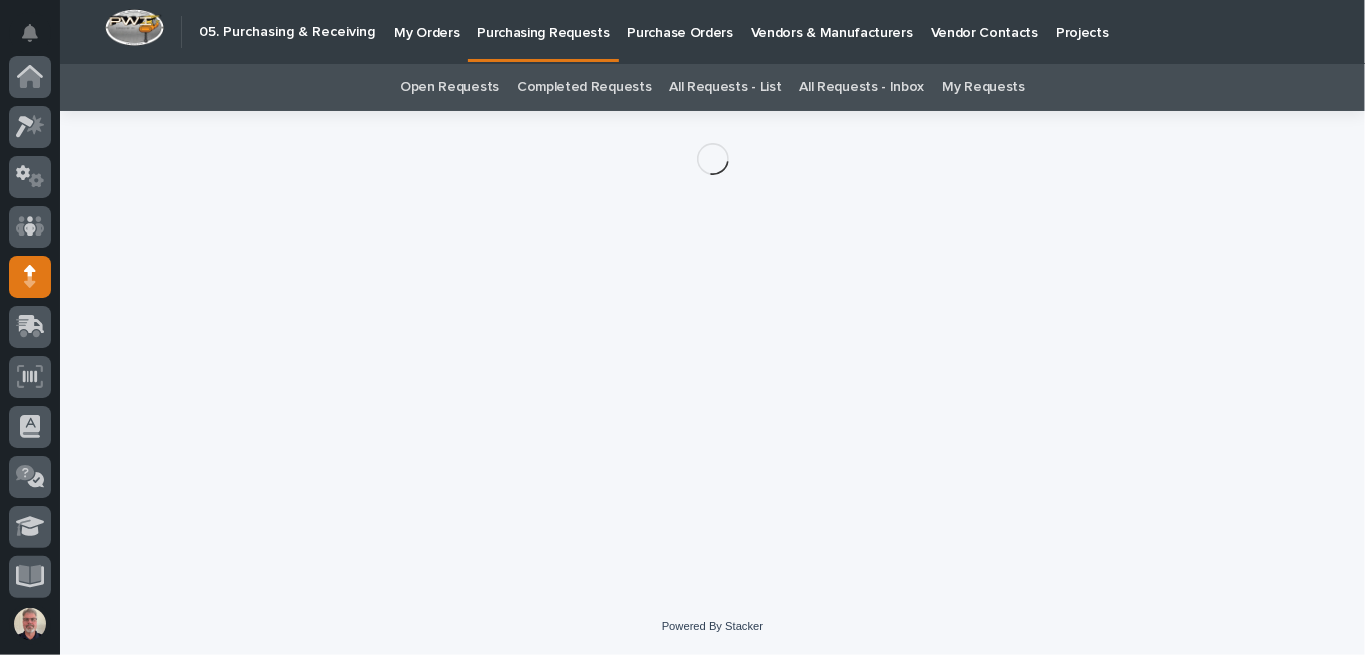 scroll, scrollTop: 200, scrollLeft: 0, axis: vertical 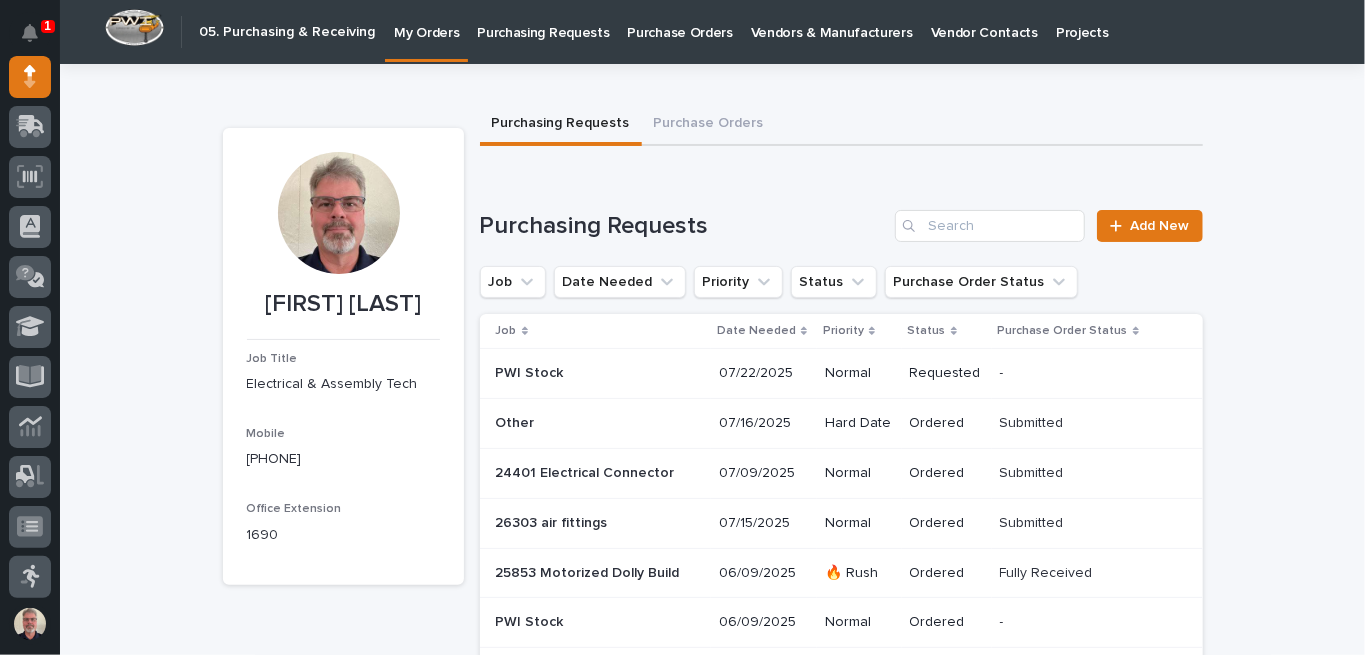 click on "PWI Stock PWI Stock" at bounding box center [600, 373] 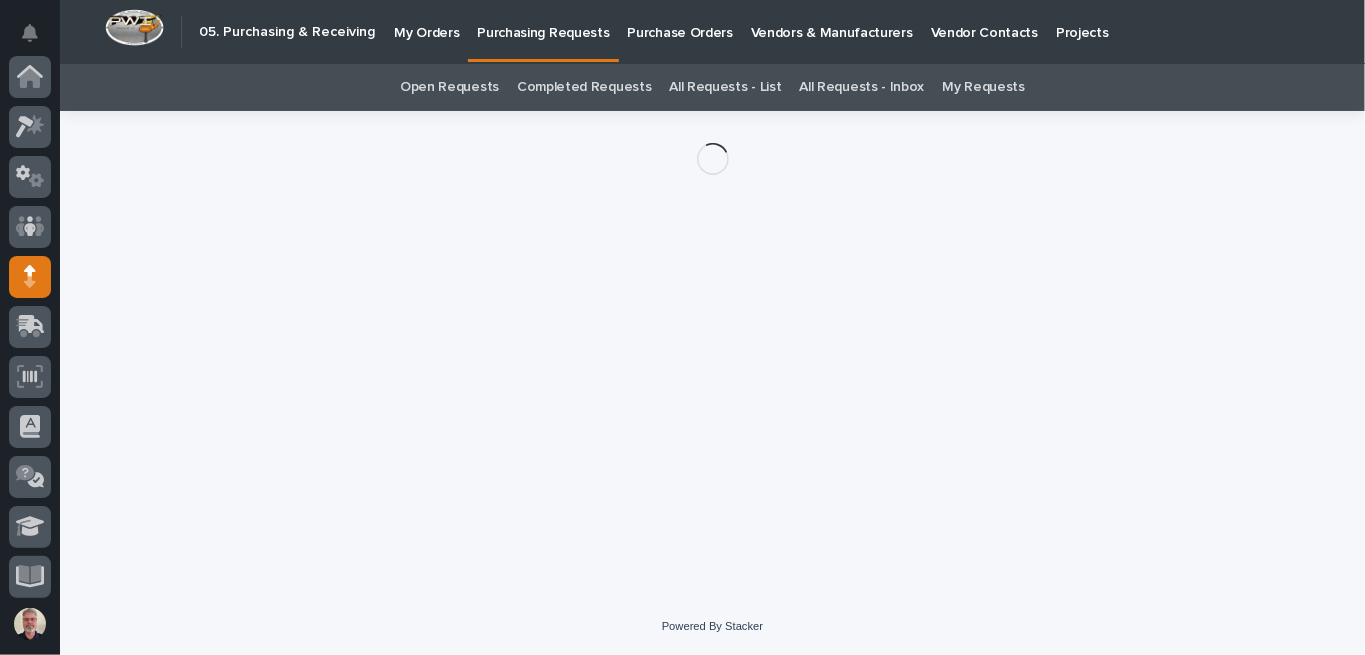 scroll, scrollTop: 200, scrollLeft: 0, axis: vertical 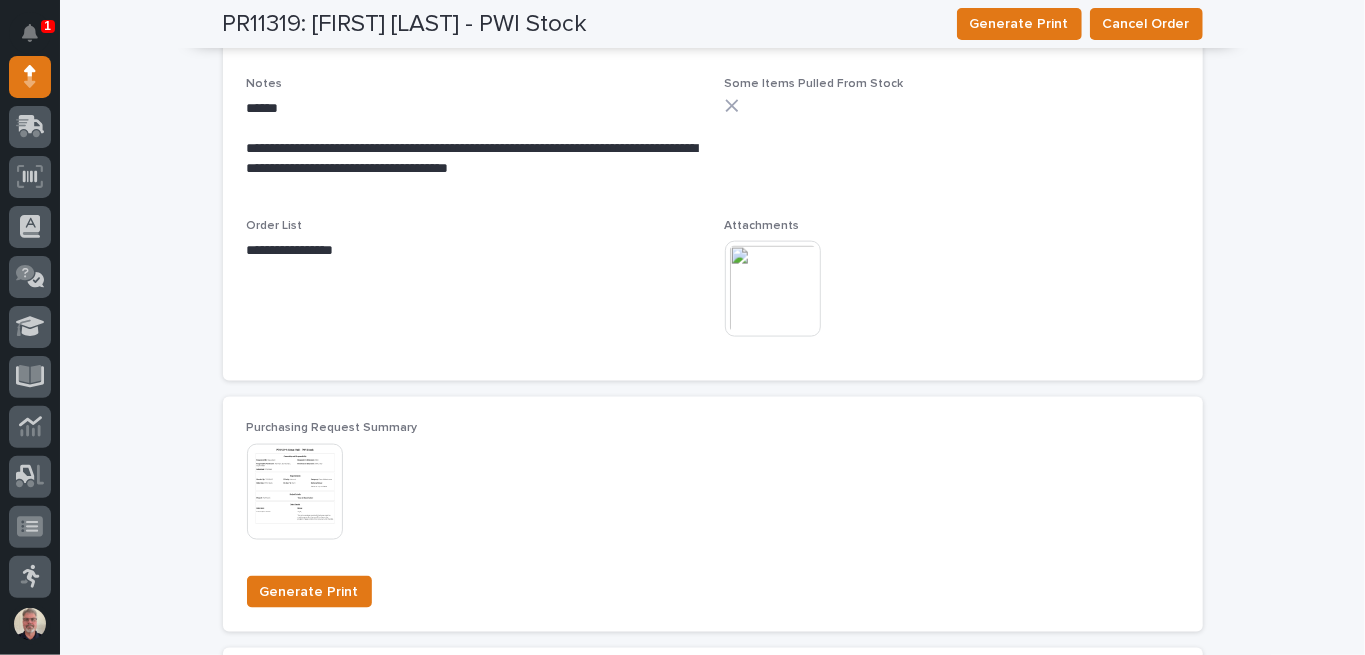 click at bounding box center (295, 492) 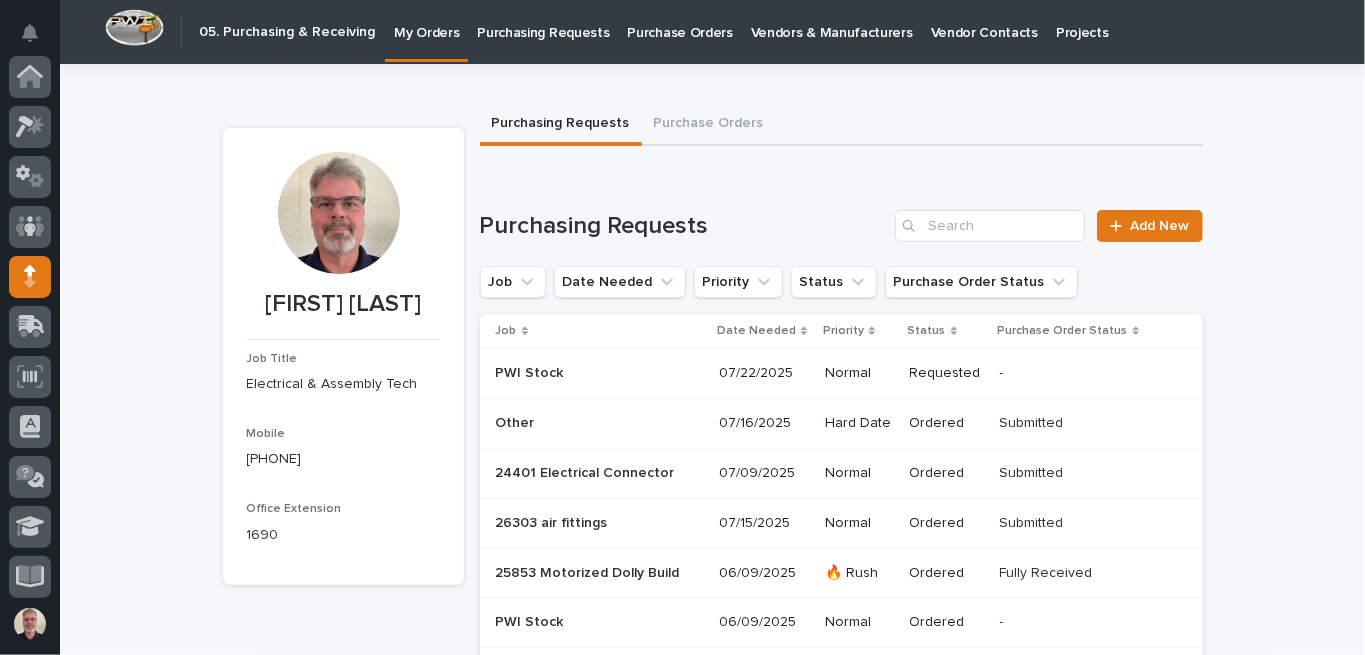 scroll, scrollTop: 200, scrollLeft: 0, axis: vertical 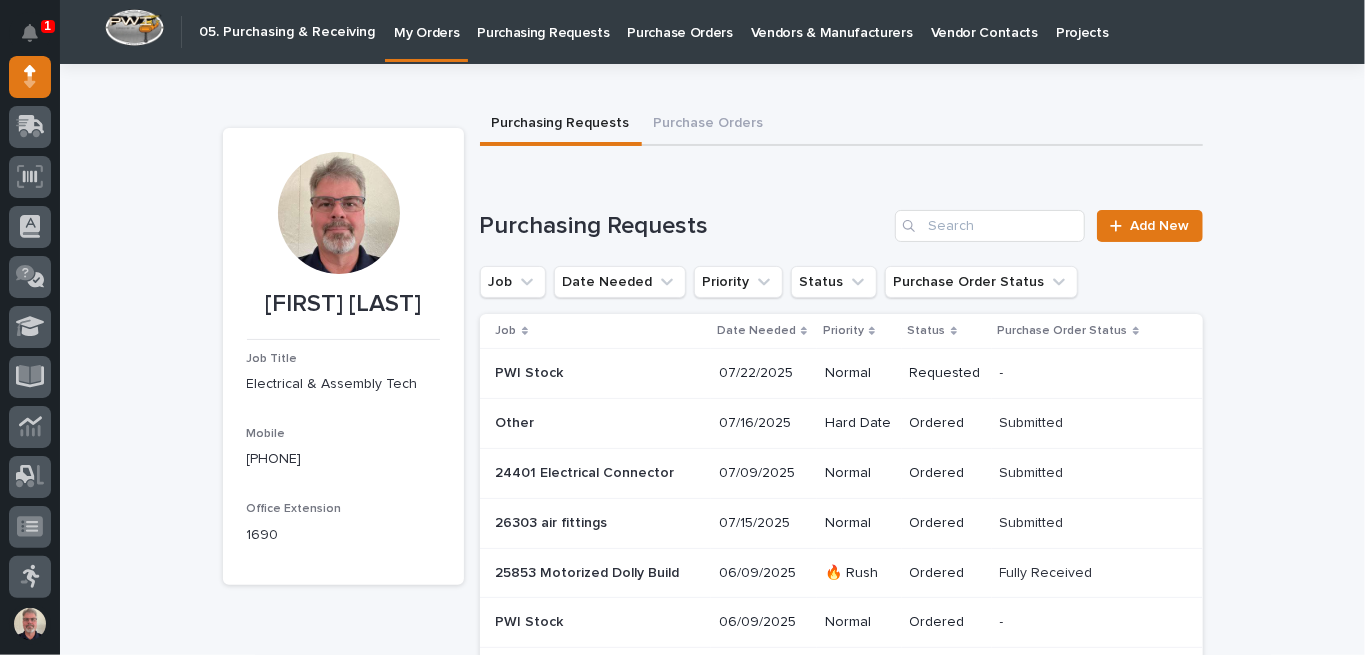 click on "Date Needed" at bounding box center (756, 331) 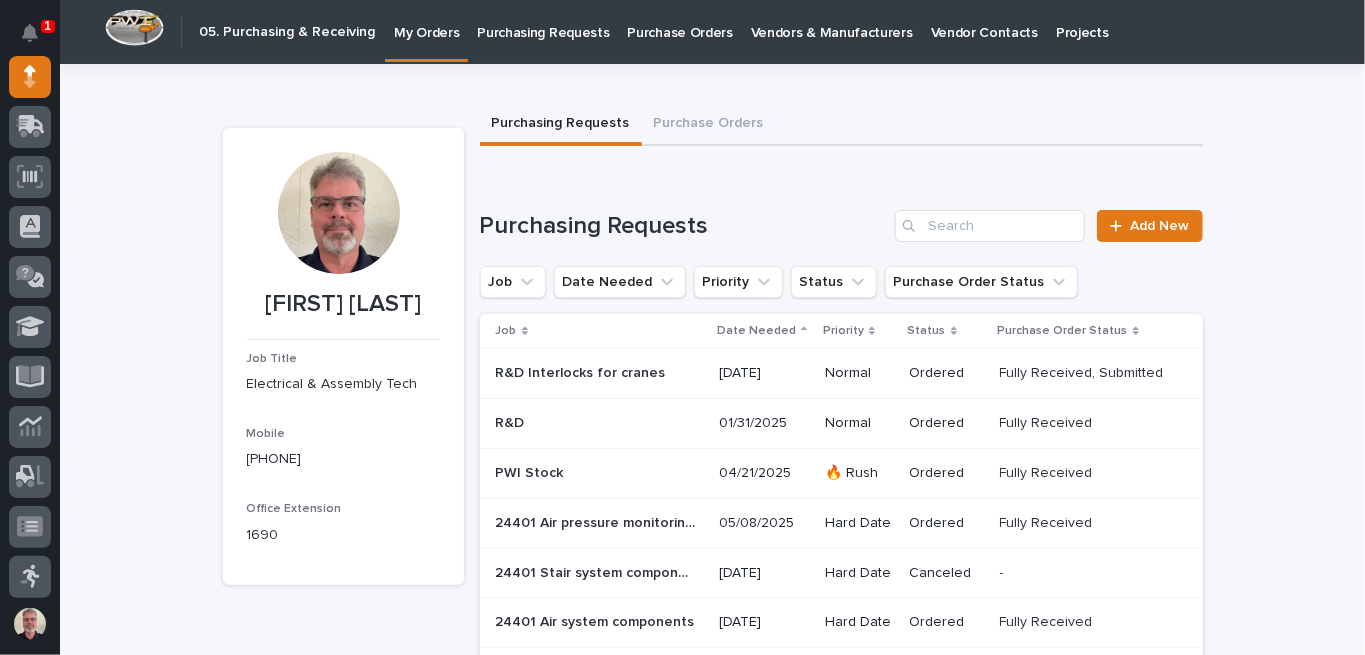 click on "Date Needed" at bounding box center (756, 331) 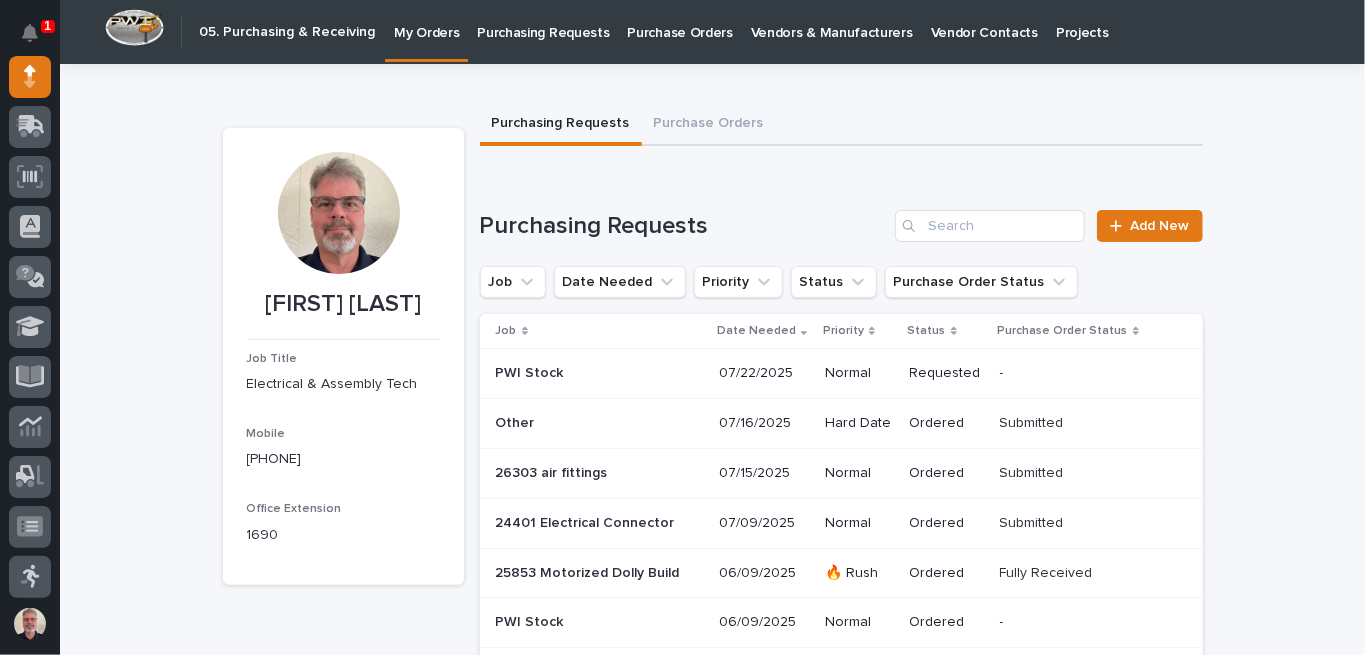 click on "07/15/2025" at bounding box center (764, 473) 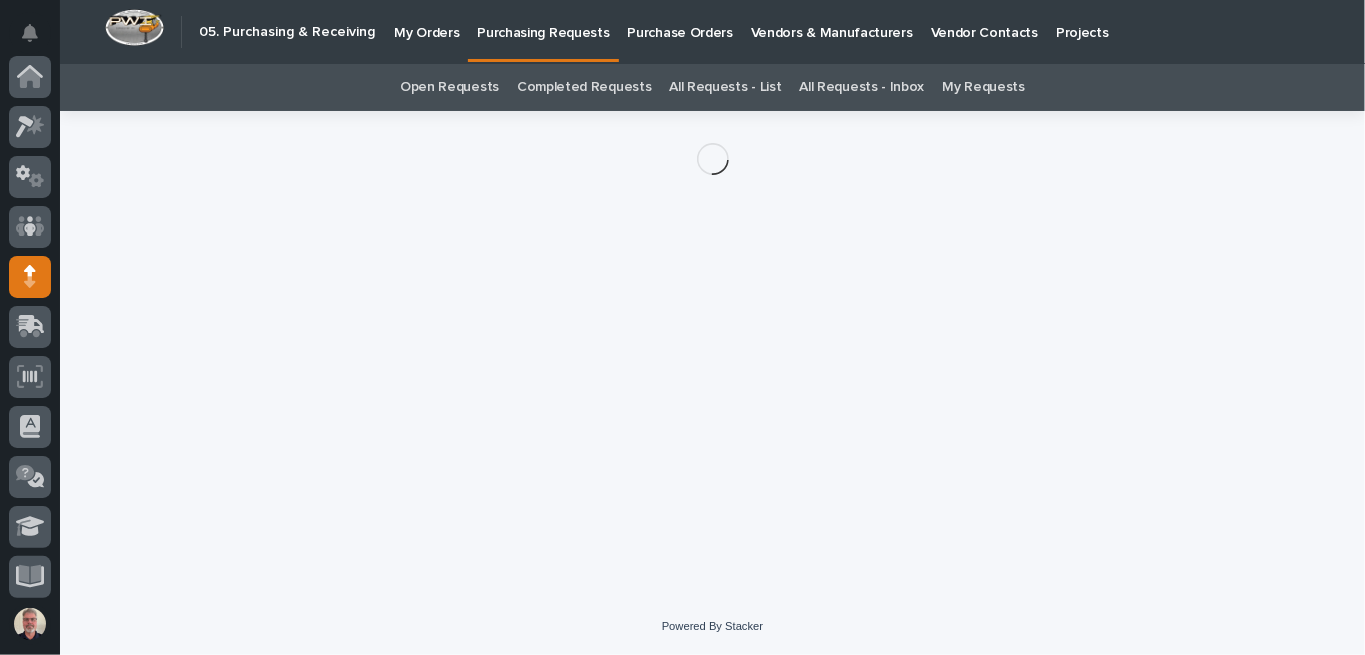 scroll, scrollTop: 200, scrollLeft: 0, axis: vertical 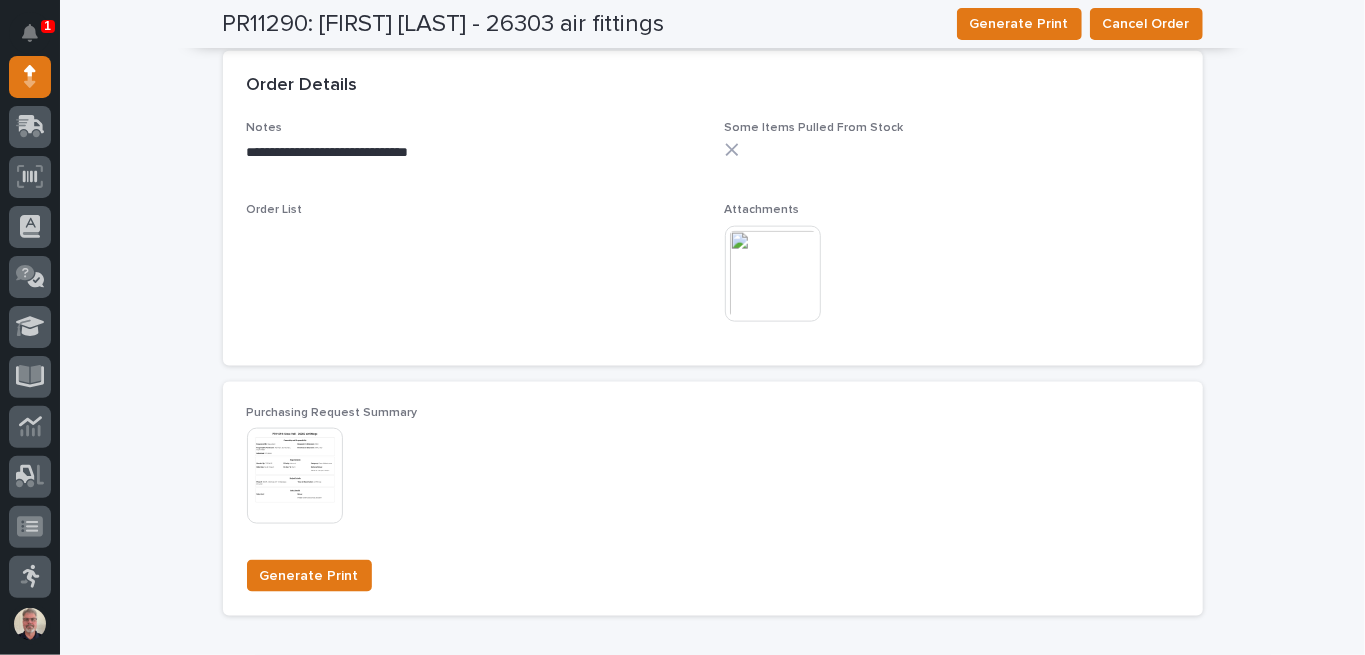 click at bounding box center [295, 476] 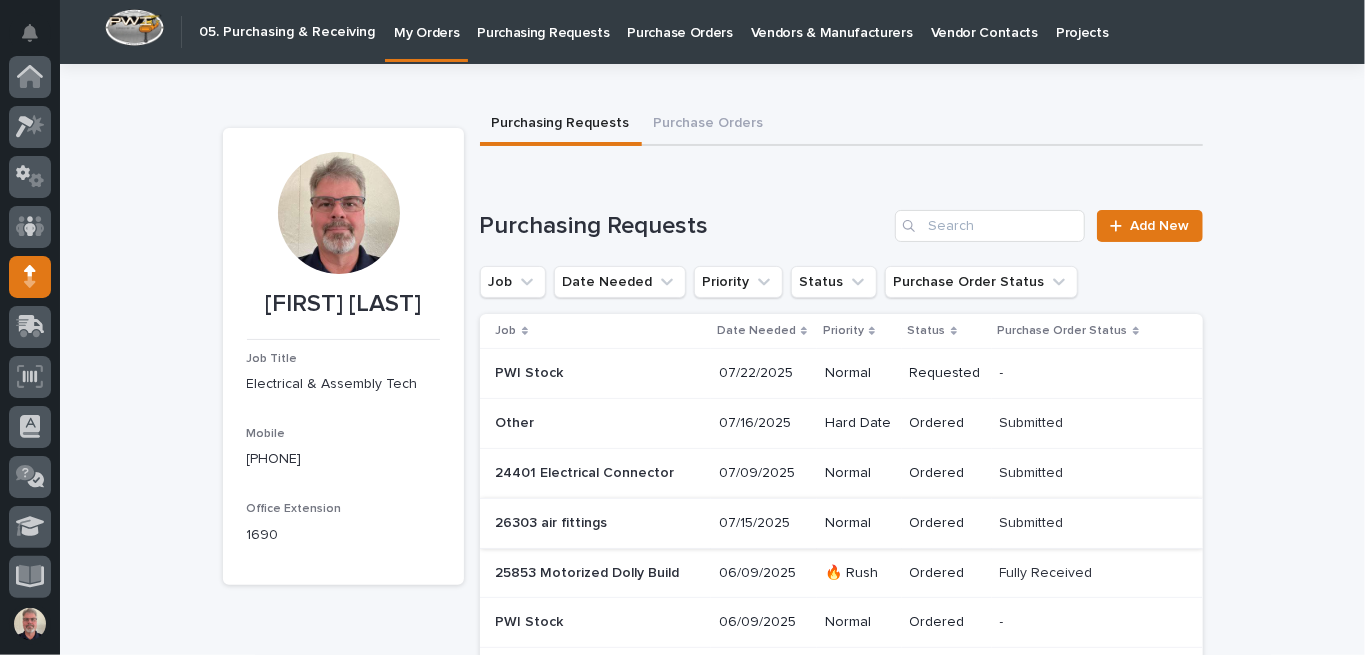 scroll, scrollTop: 200, scrollLeft: 0, axis: vertical 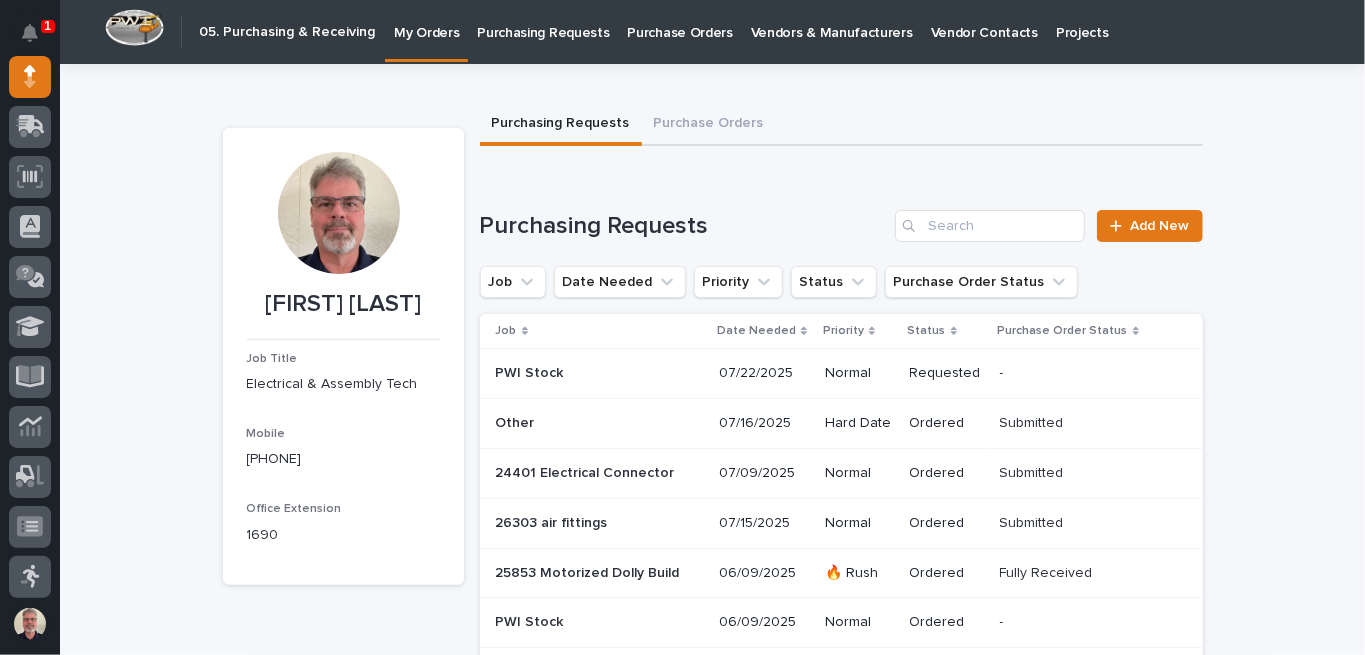click on "26303 air fittings" at bounding box center [554, 521] 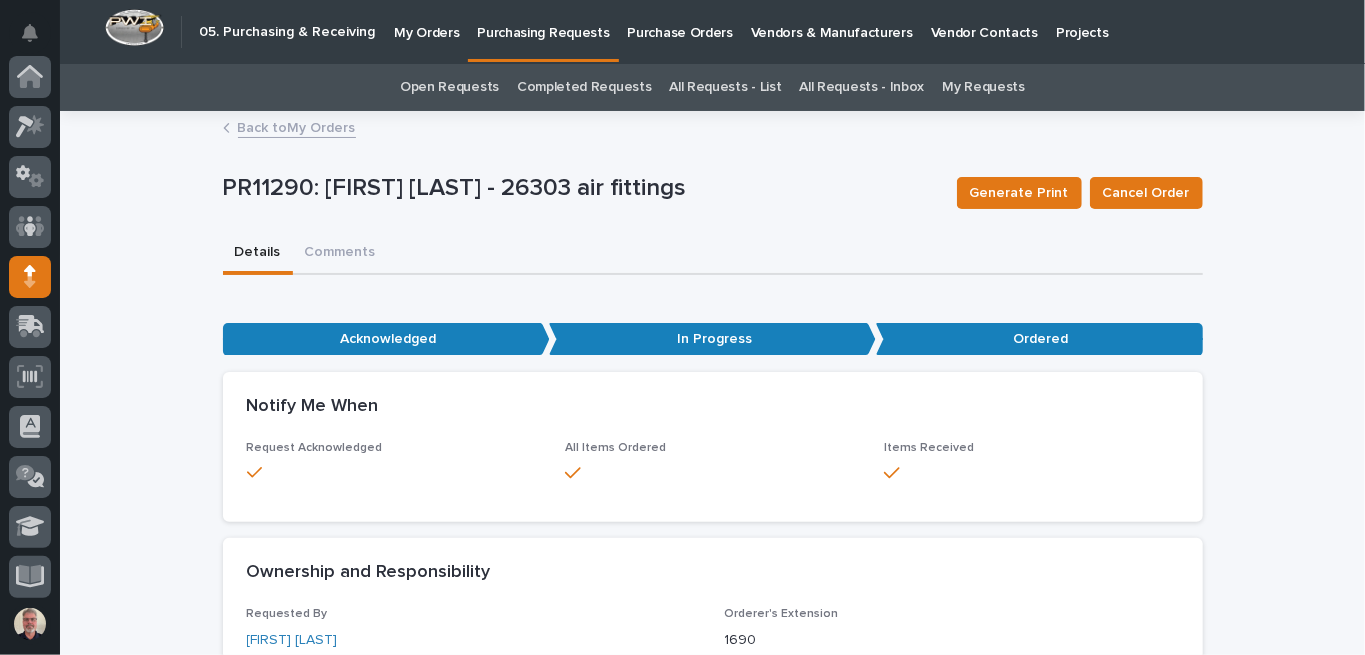scroll, scrollTop: 200, scrollLeft: 0, axis: vertical 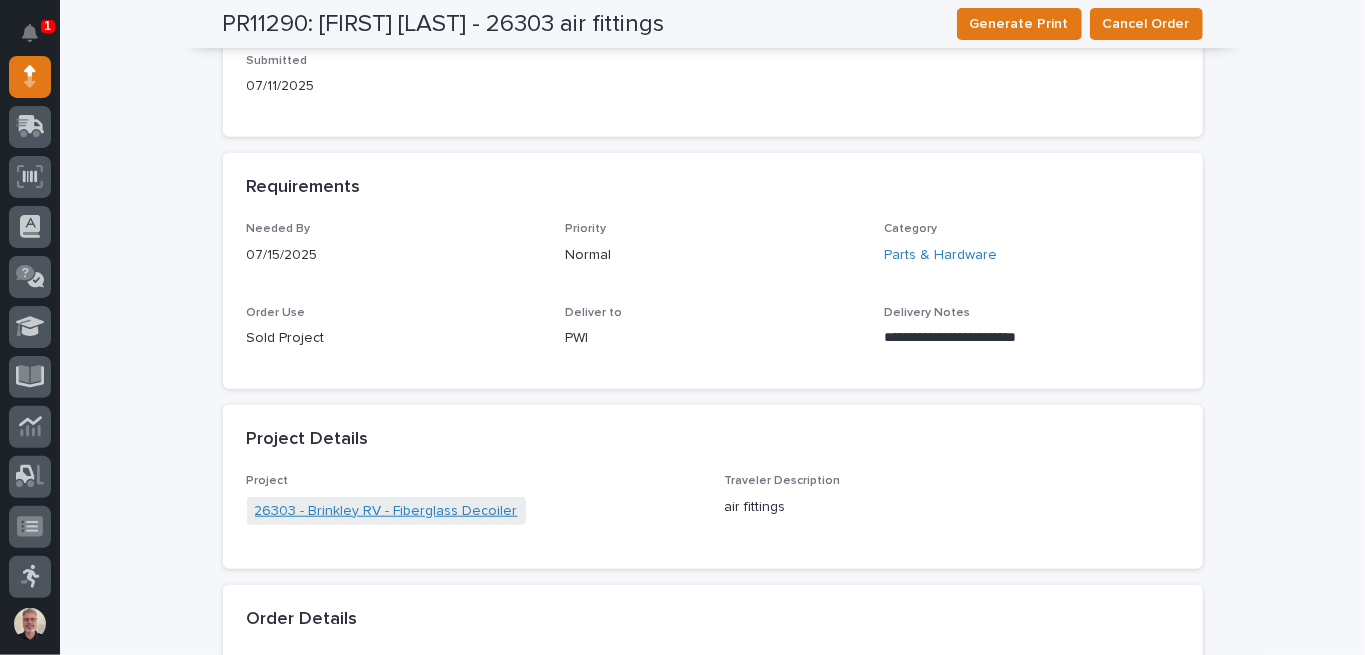 click on "26303 - Brinkley RV - Fiberglass Decoiler" at bounding box center (386, 511) 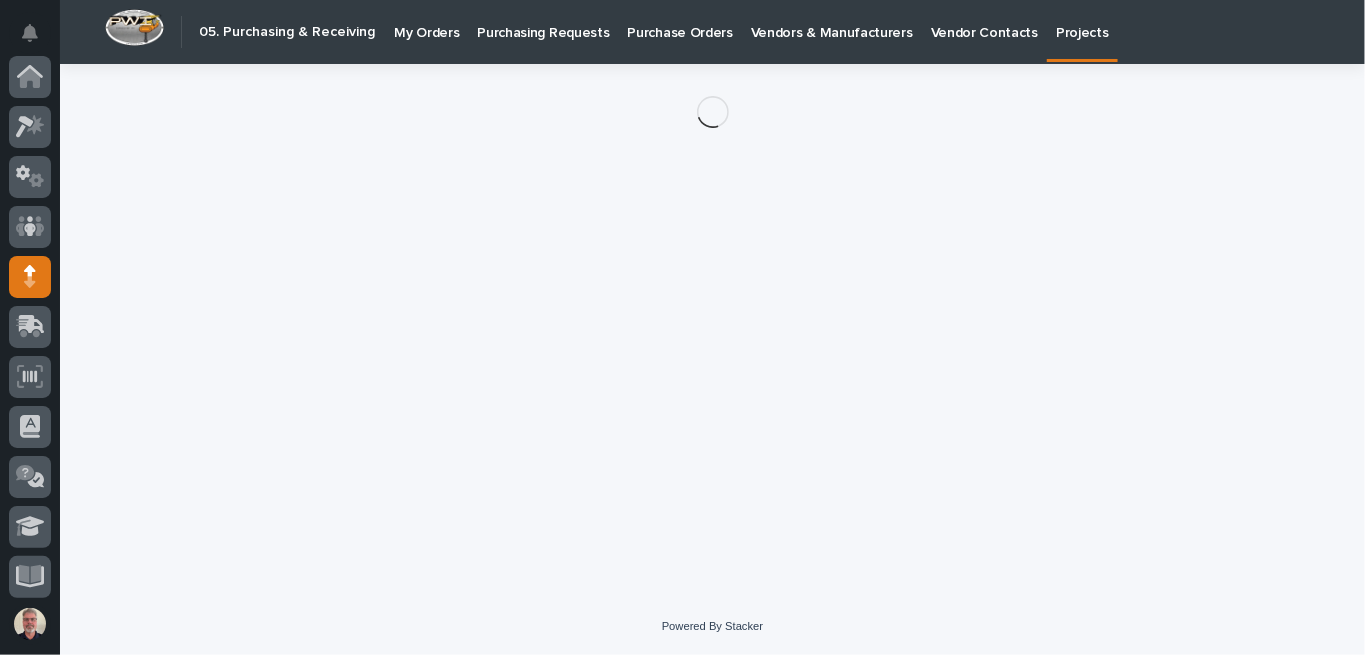 scroll, scrollTop: 200, scrollLeft: 0, axis: vertical 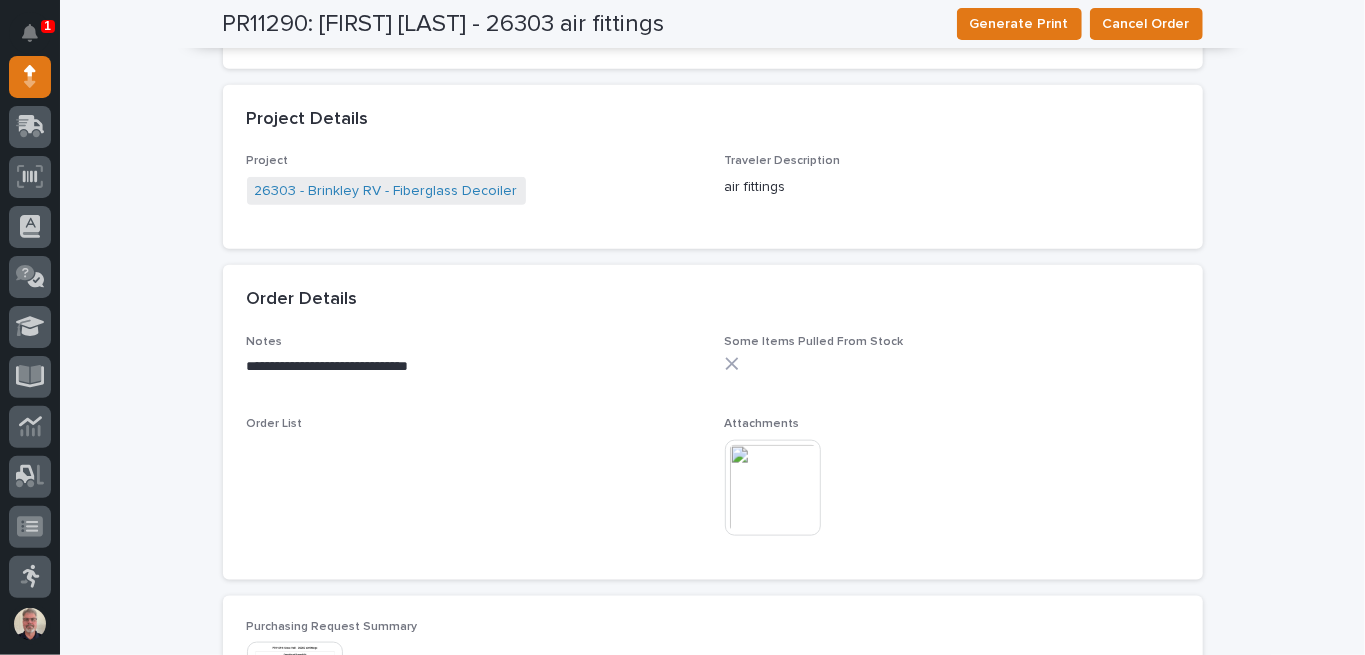 click at bounding box center (773, 488) 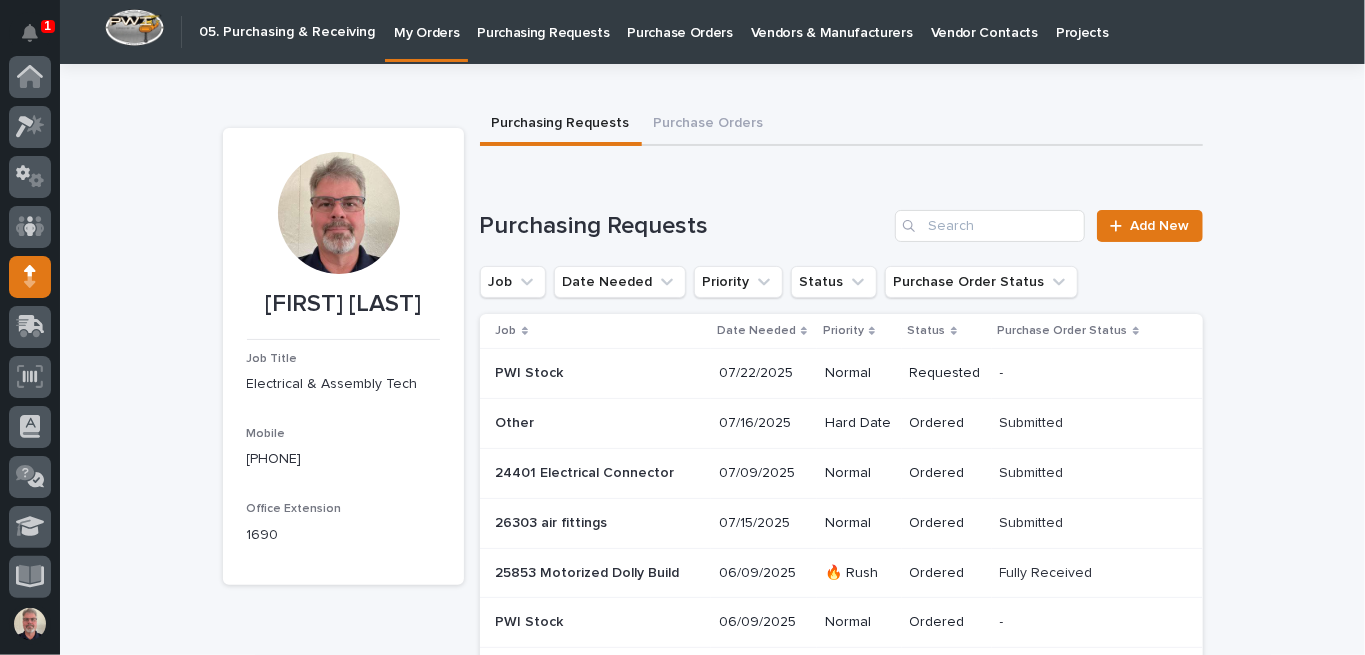 scroll, scrollTop: 200, scrollLeft: 0, axis: vertical 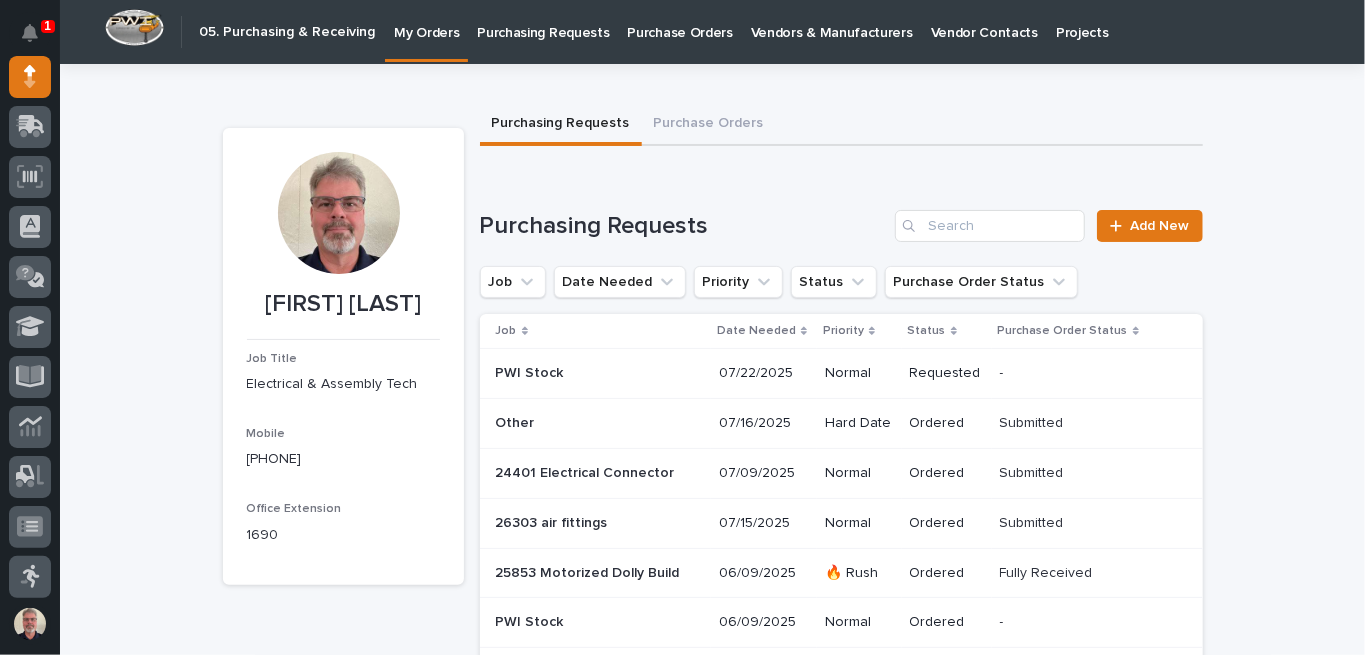 click on "07/15/2025" at bounding box center [764, 523] 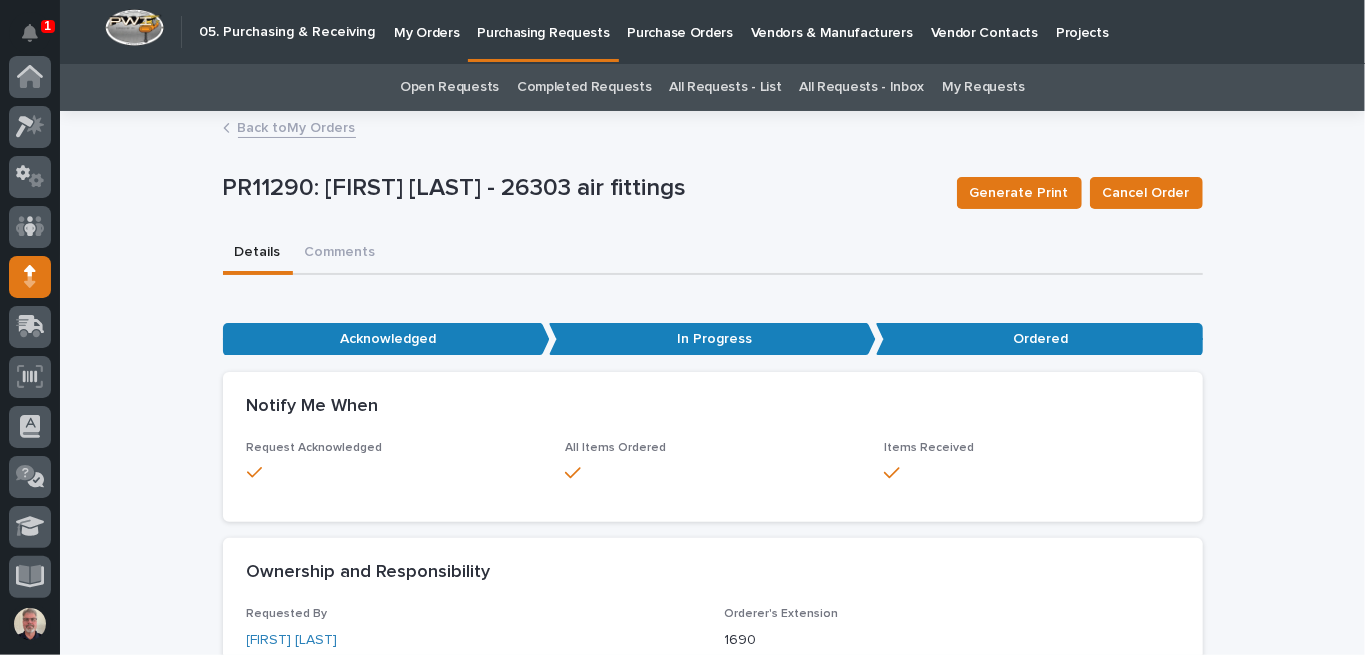 scroll, scrollTop: 200, scrollLeft: 0, axis: vertical 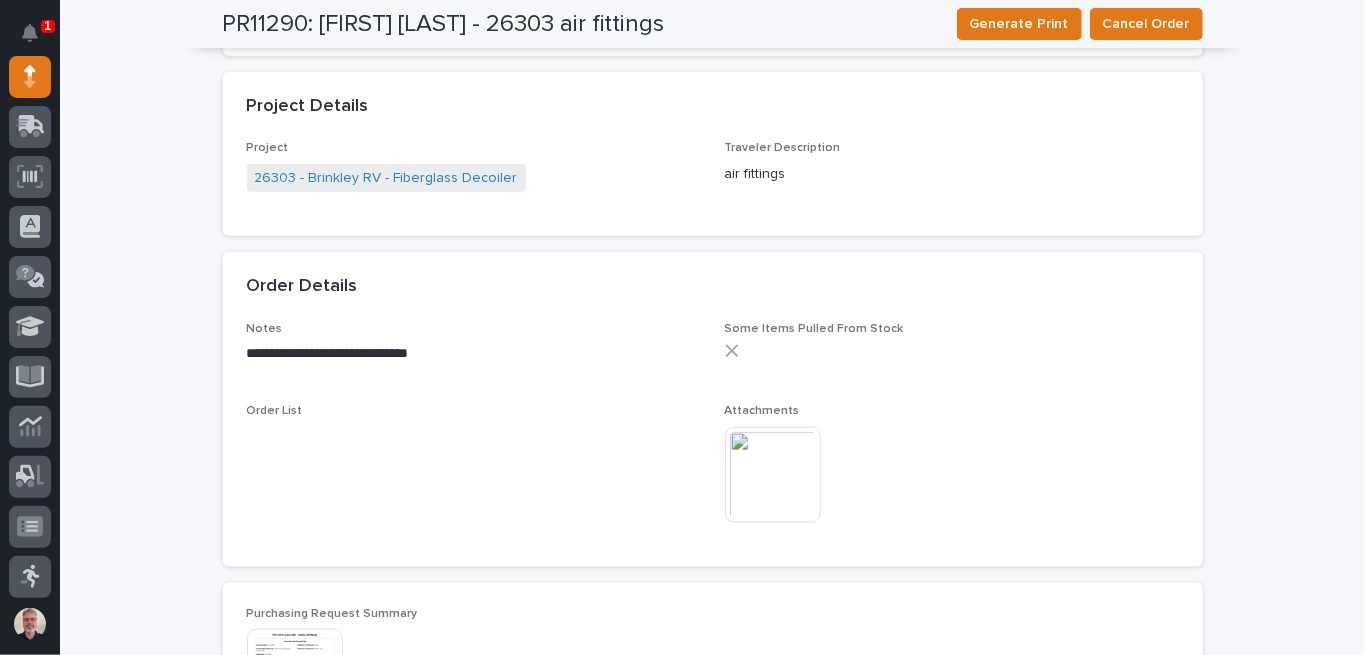 click at bounding box center [773, 475] 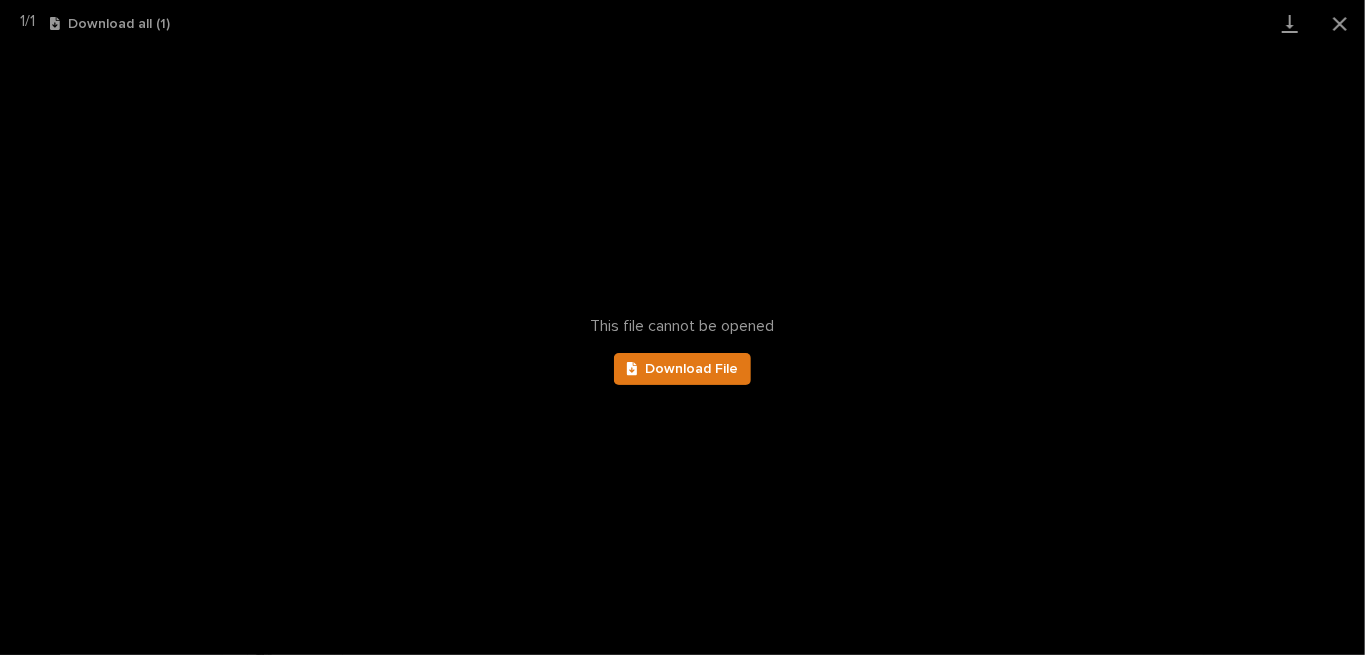 click on "This file cannot be opened Download File" at bounding box center [682, 351] 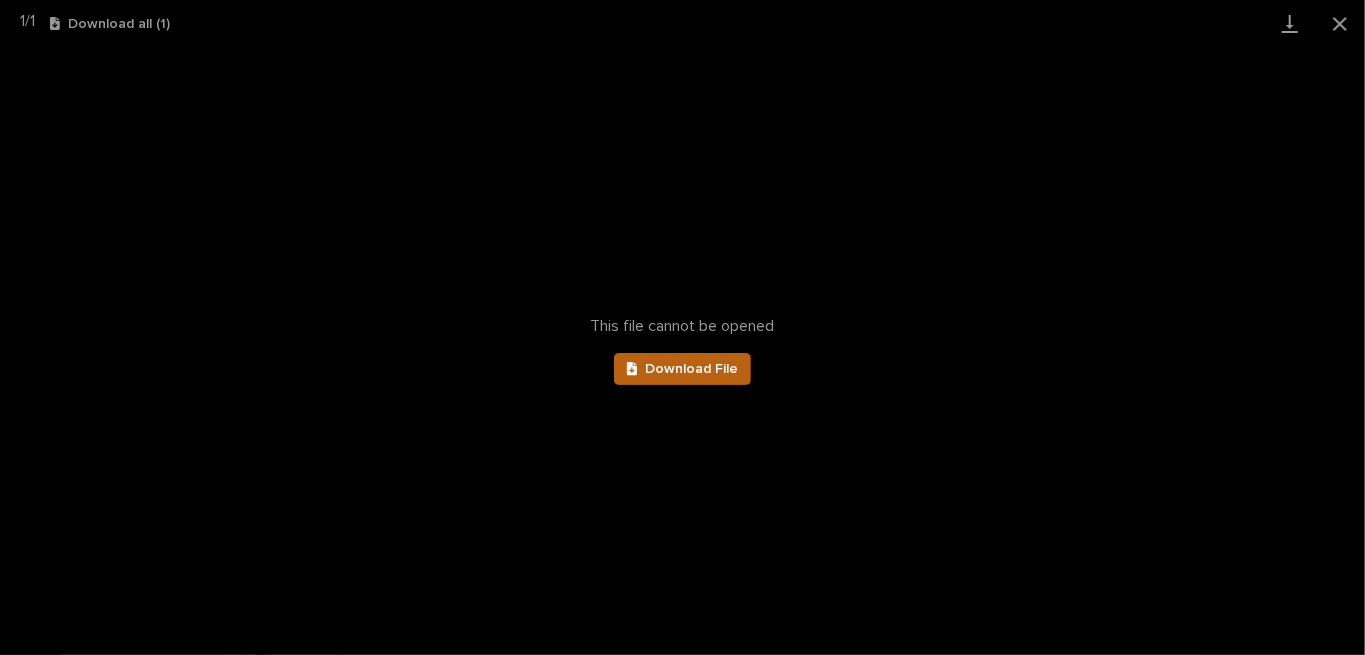 click on "Download File" at bounding box center (683, 369) 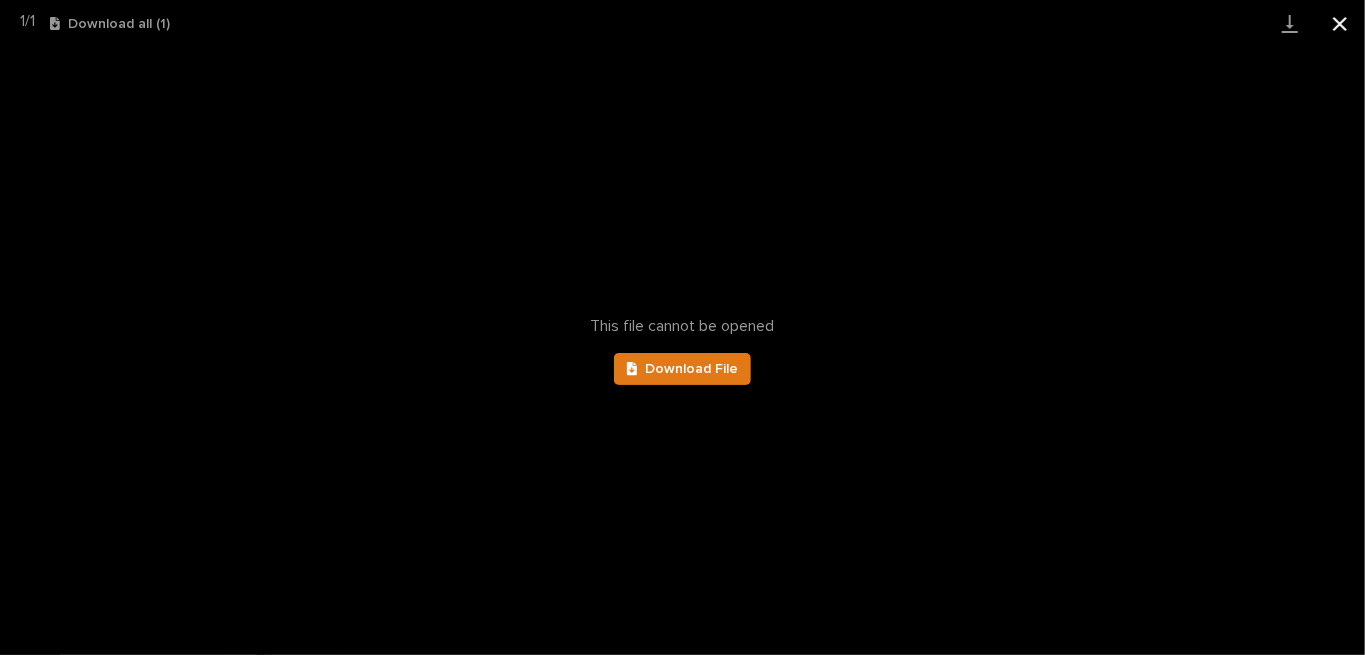 click at bounding box center [1340, 23] 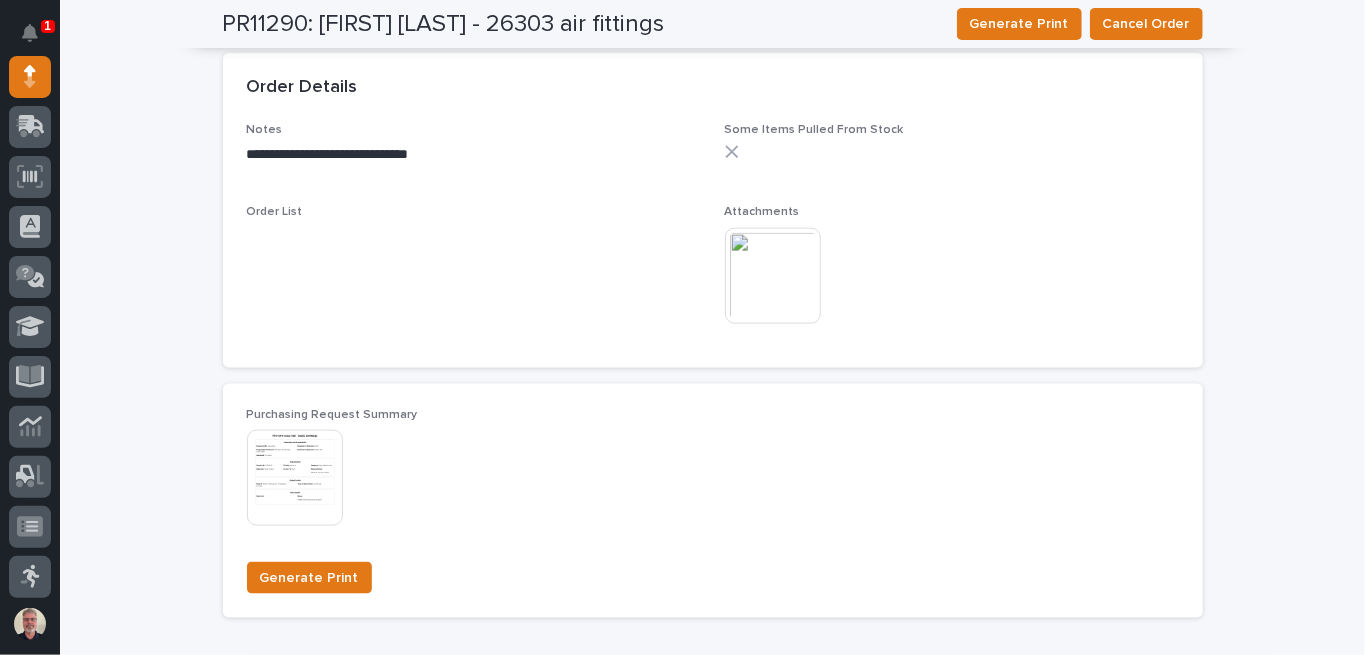 scroll, scrollTop: 1265, scrollLeft: 0, axis: vertical 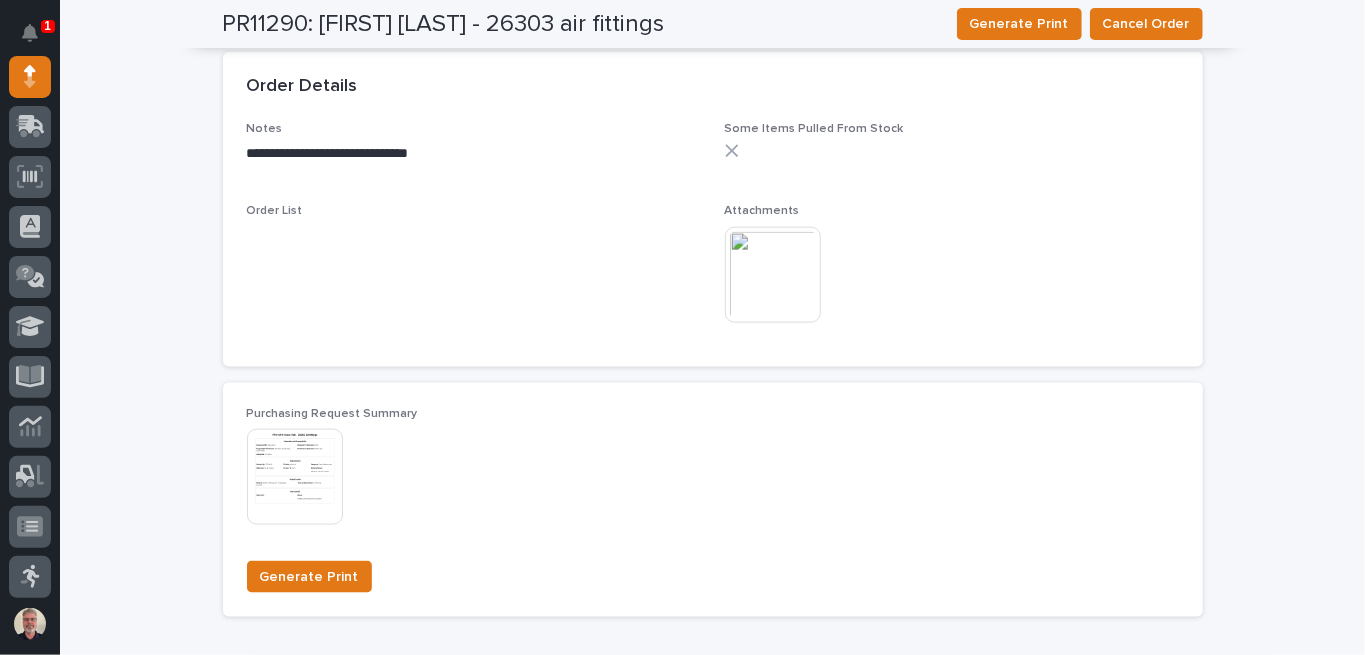 click at bounding box center [773, 275] 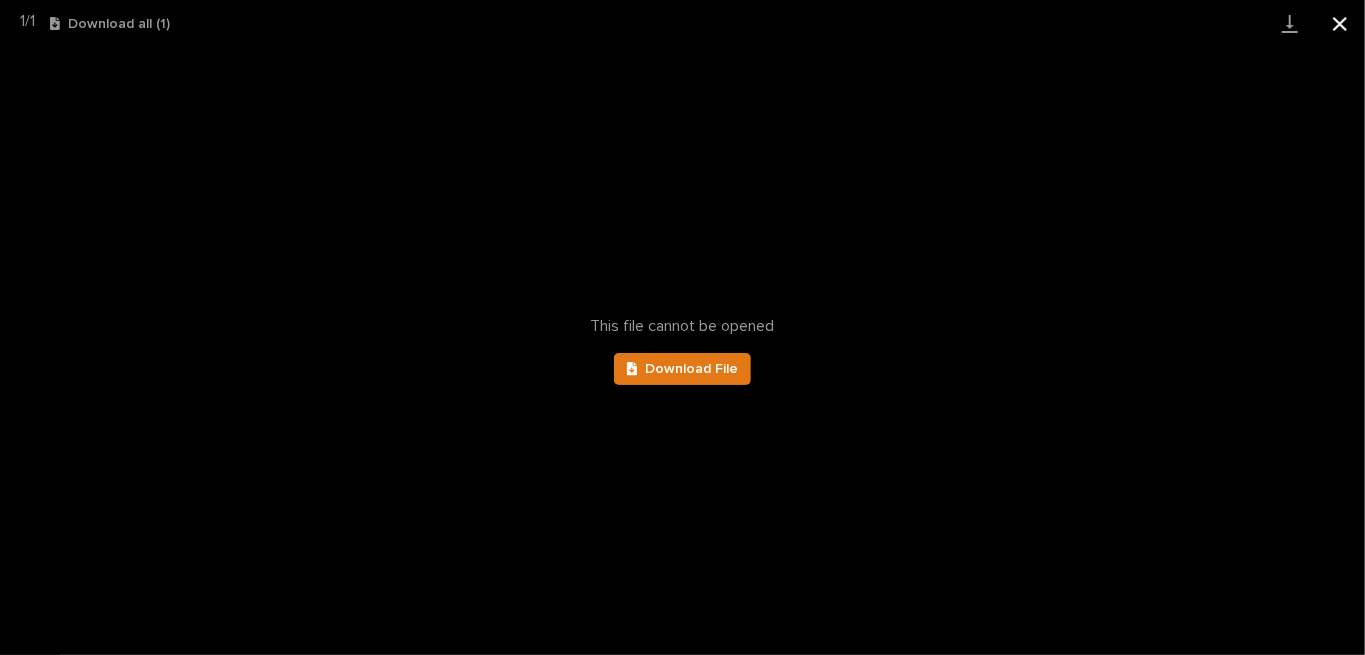 click at bounding box center (1340, 23) 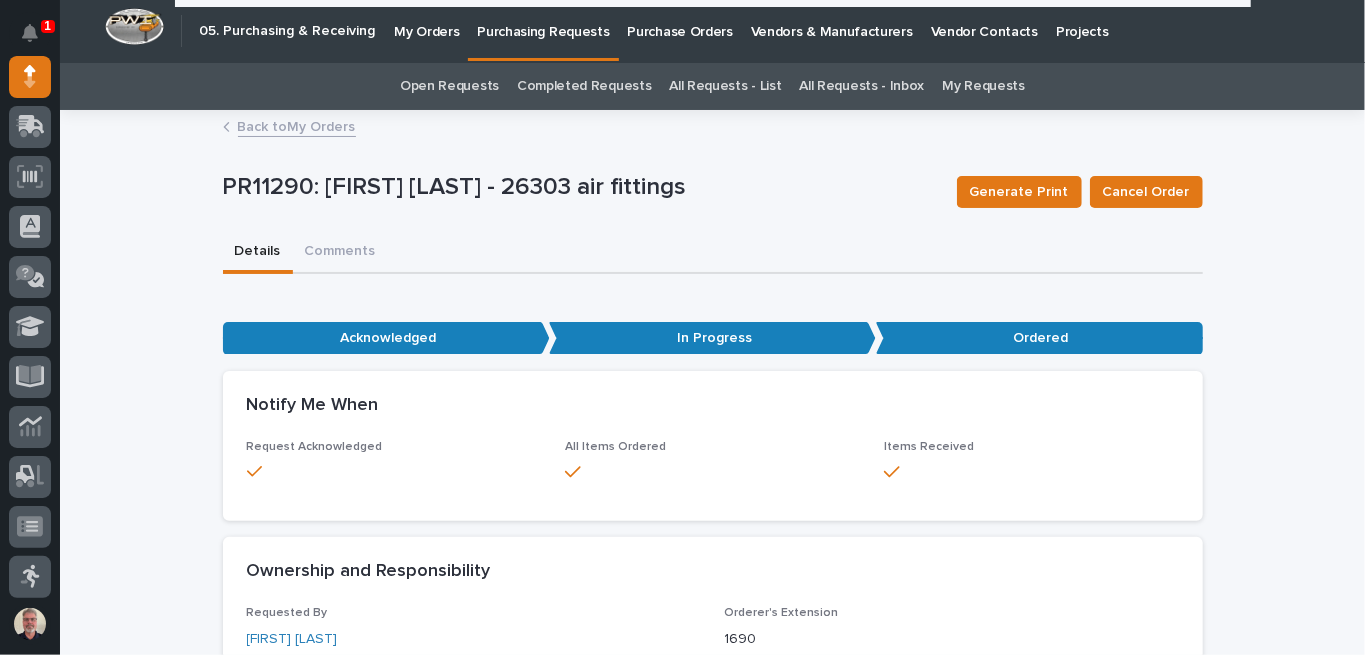 scroll, scrollTop: 0, scrollLeft: 0, axis: both 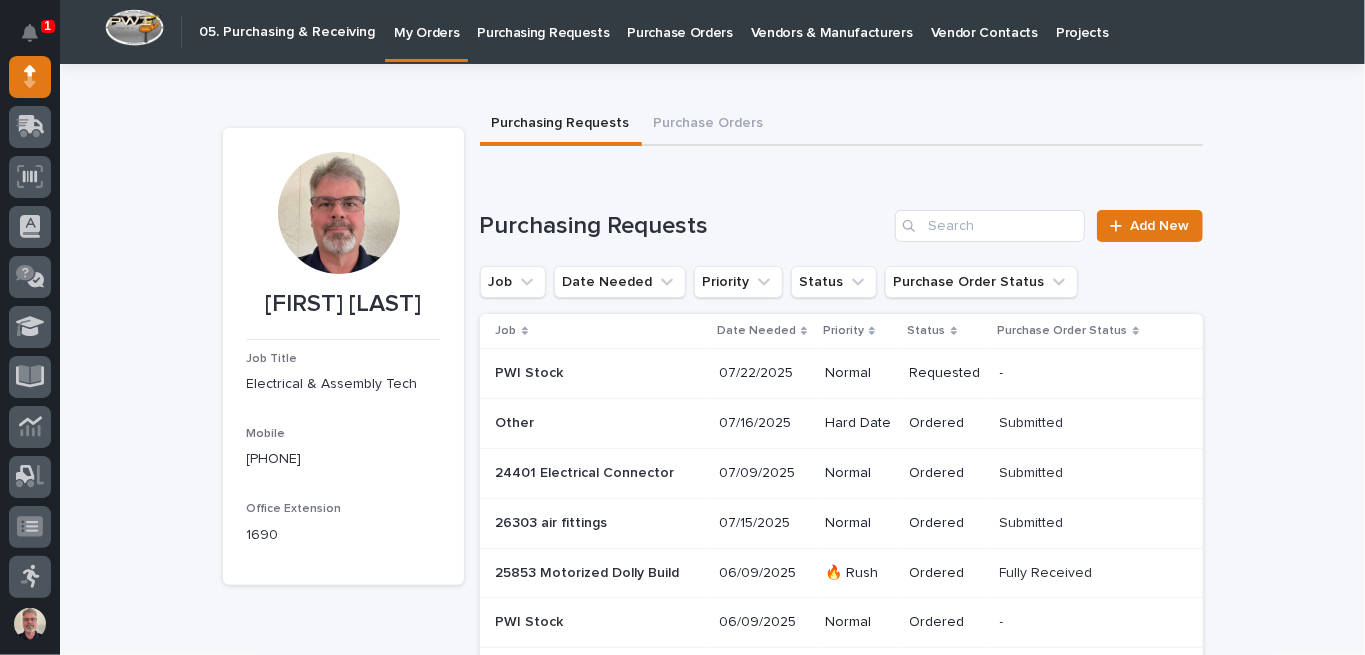 click on "07/15/2025" at bounding box center [764, 523] 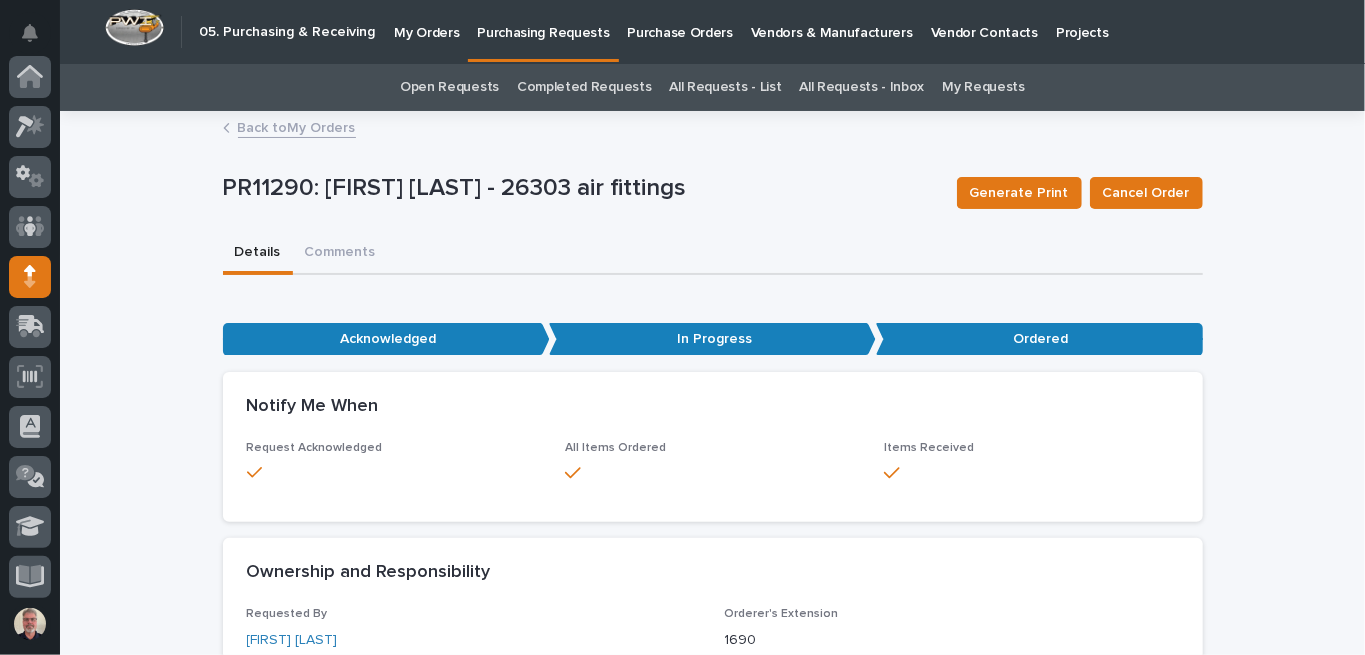 scroll, scrollTop: 200, scrollLeft: 0, axis: vertical 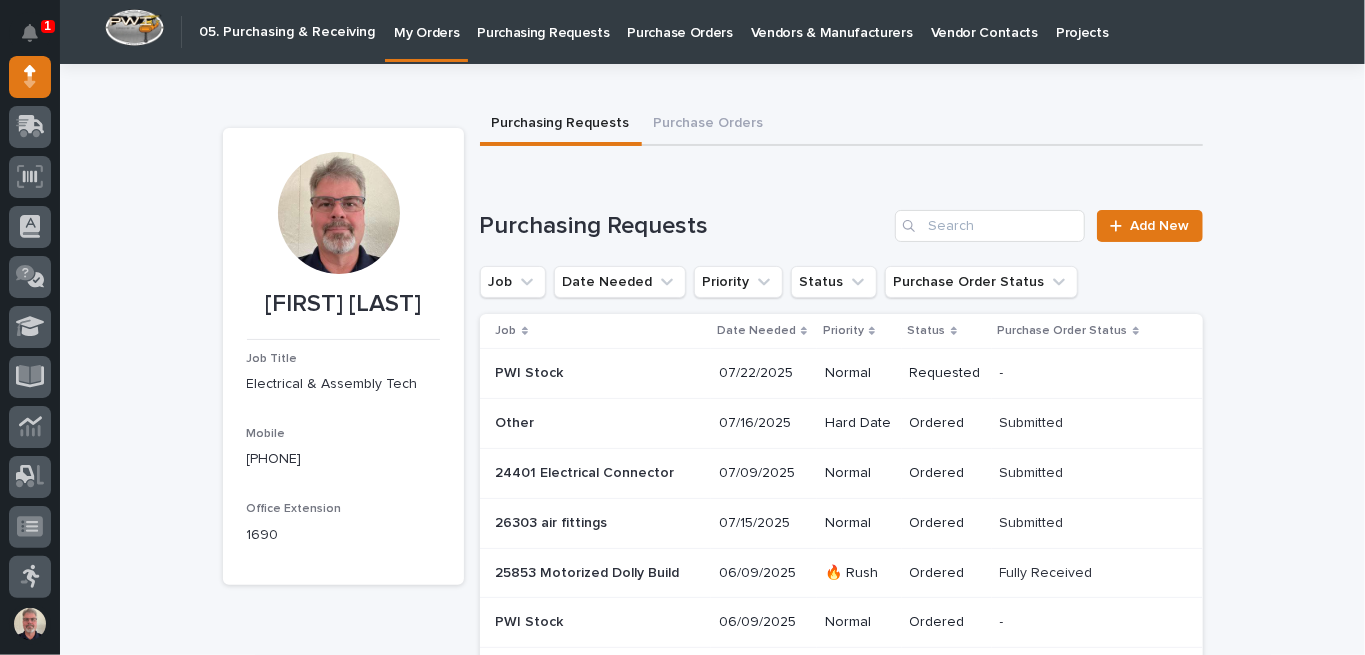 click on "07/16/2025" at bounding box center [764, 423] 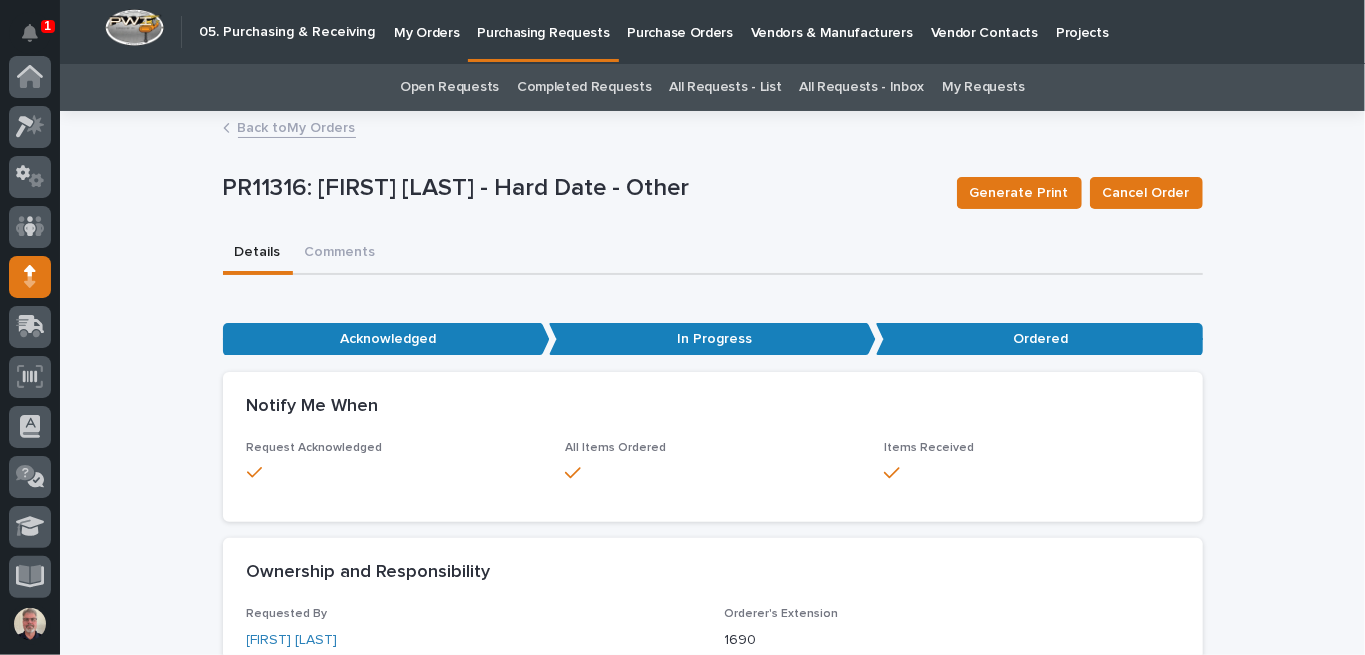 scroll, scrollTop: 200, scrollLeft: 0, axis: vertical 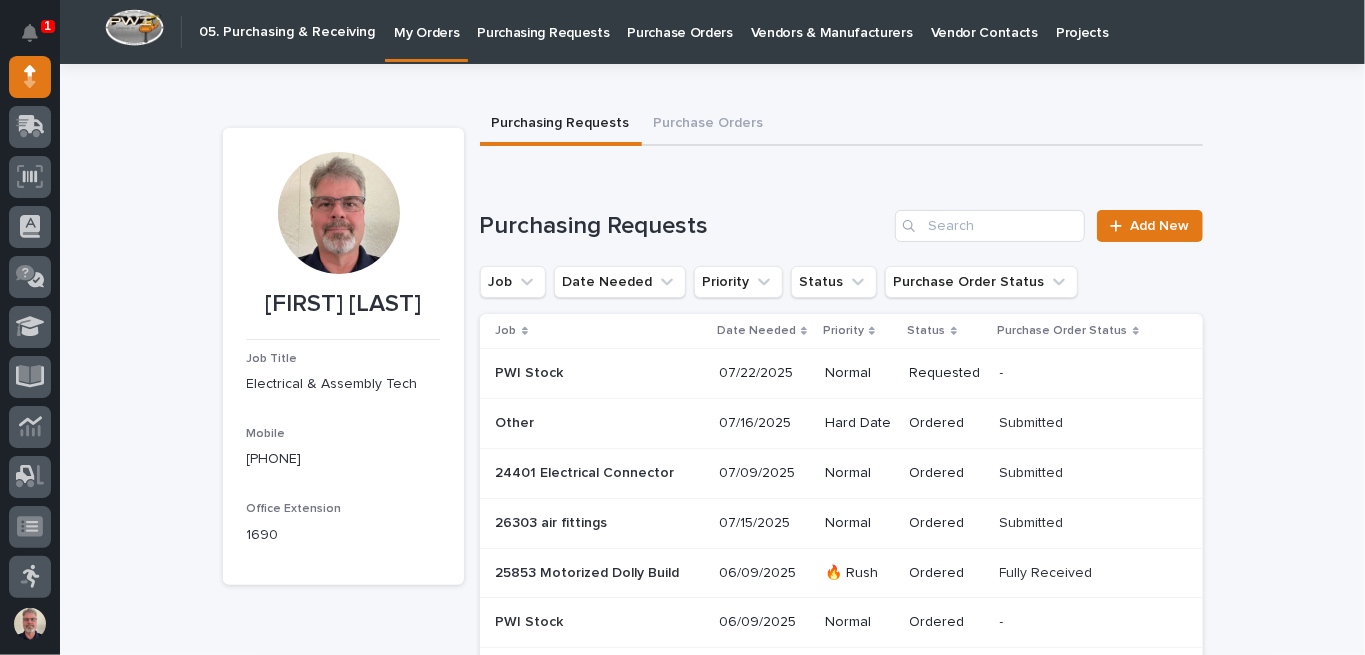 click on "07/22/2025" at bounding box center (764, 373) 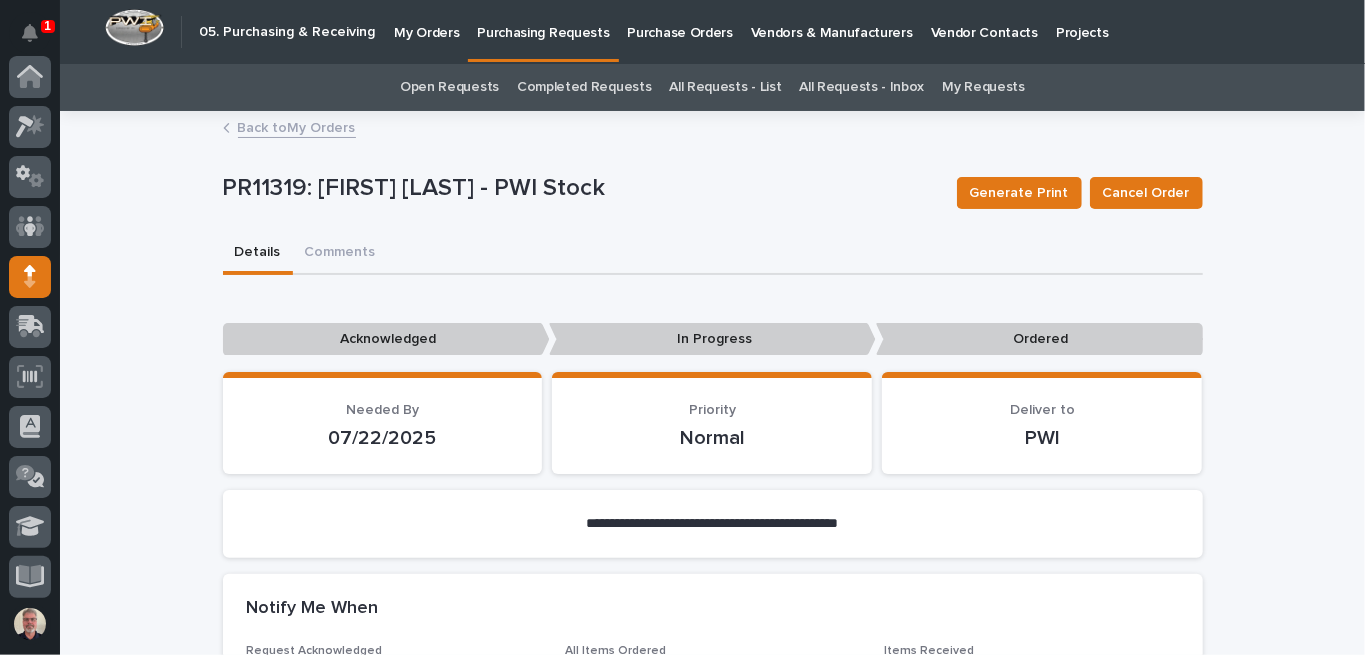 scroll, scrollTop: 200, scrollLeft: 0, axis: vertical 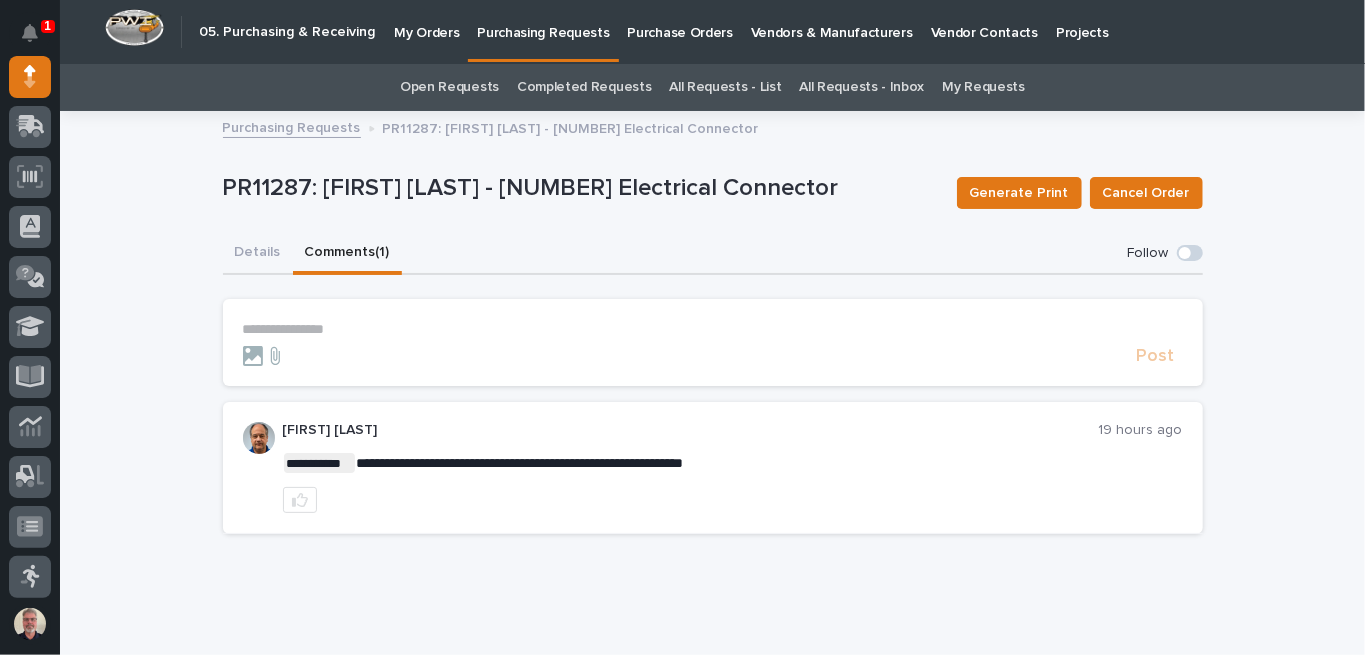 click on "PR11287: [FIRST] [LAST] - [NUMBER] Electrical Connector" at bounding box center (571, 127) 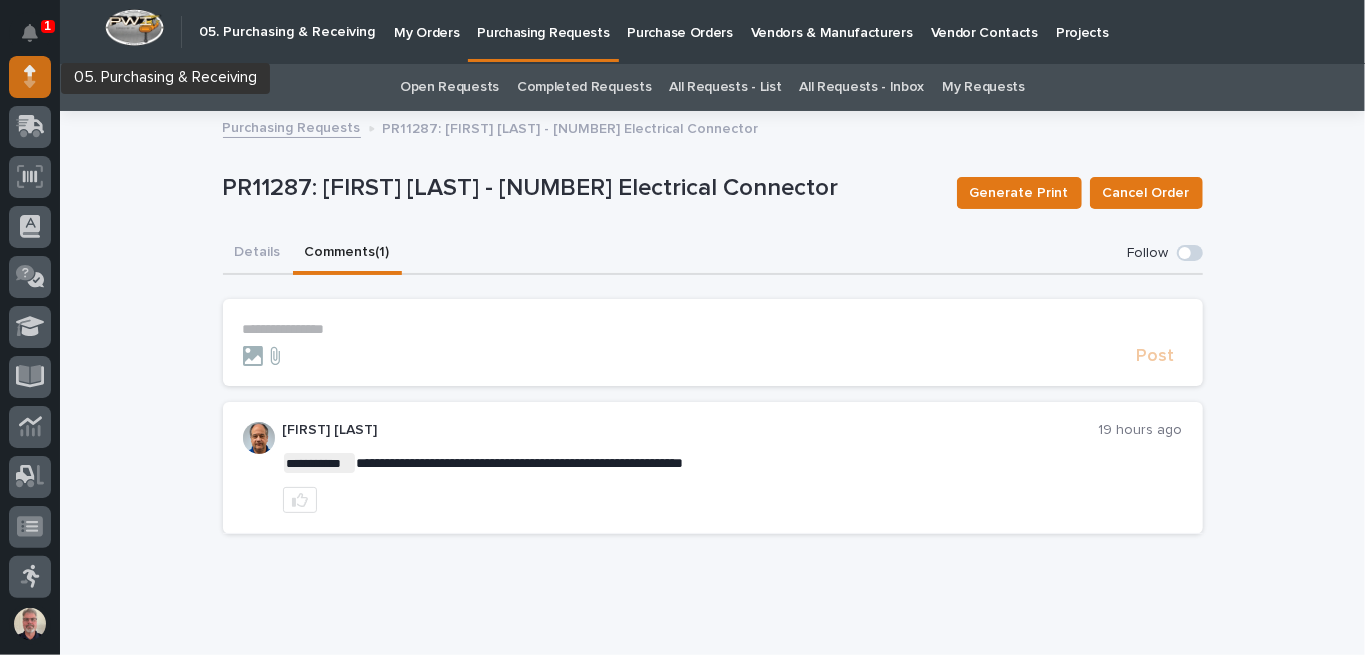 click at bounding box center (30, 77) 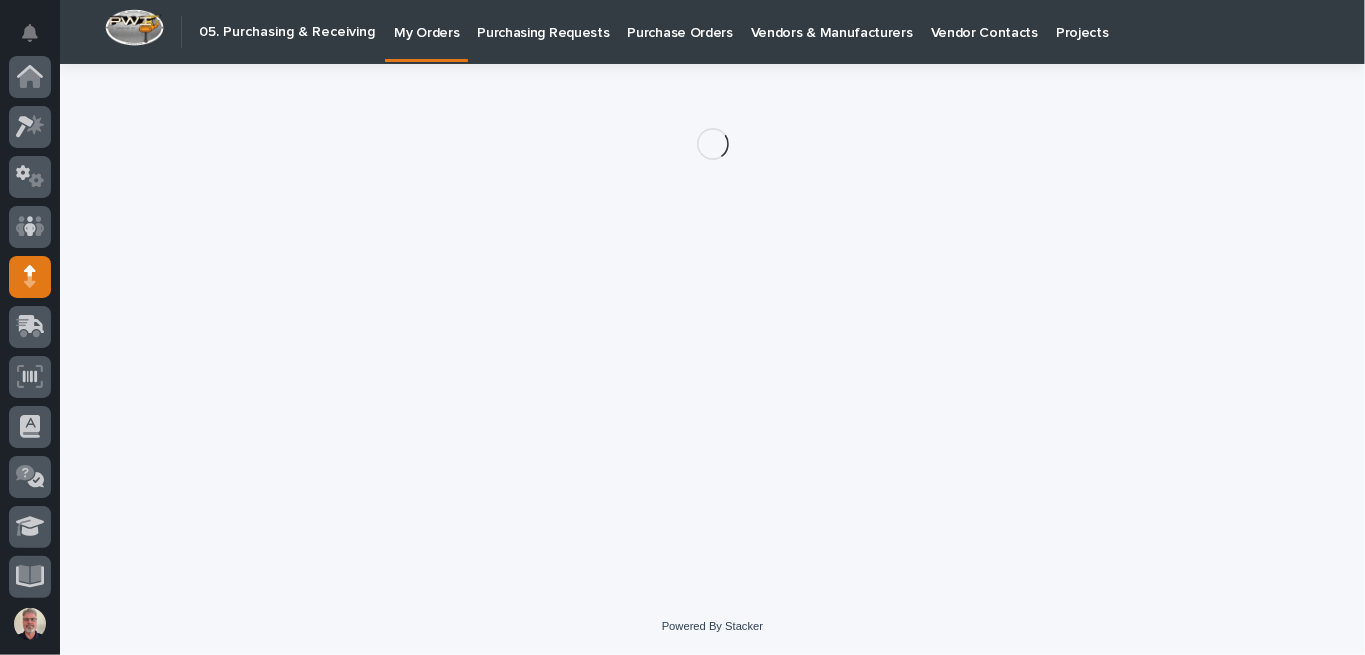 scroll, scrollTop: 200, scrollLeft: 0, axis: vertical 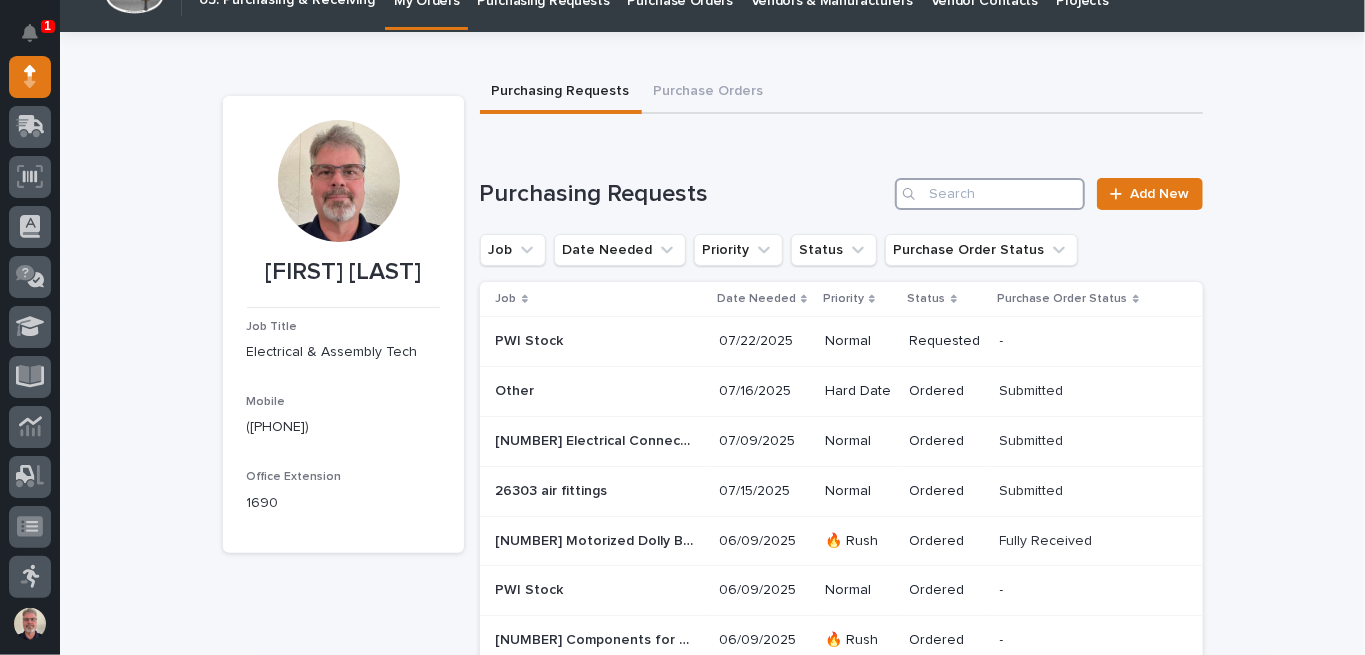 click at bounding box center [990, 194] 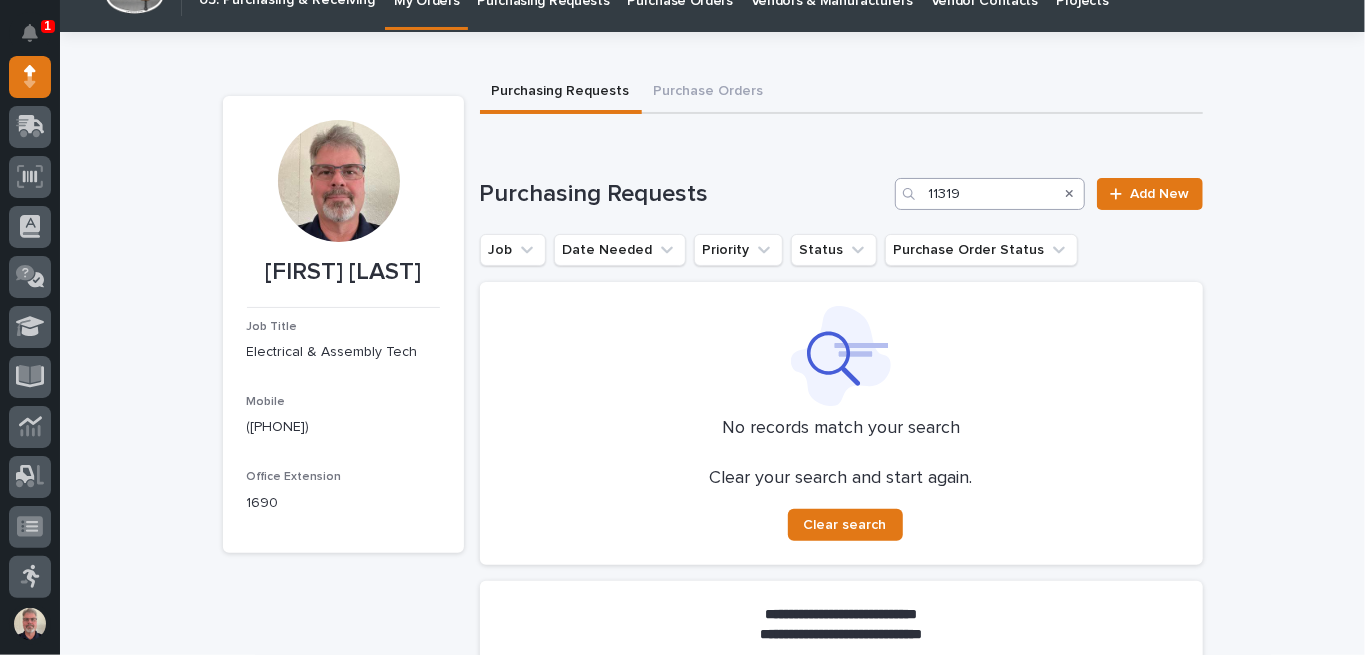 click at bounding box center [911, 194] 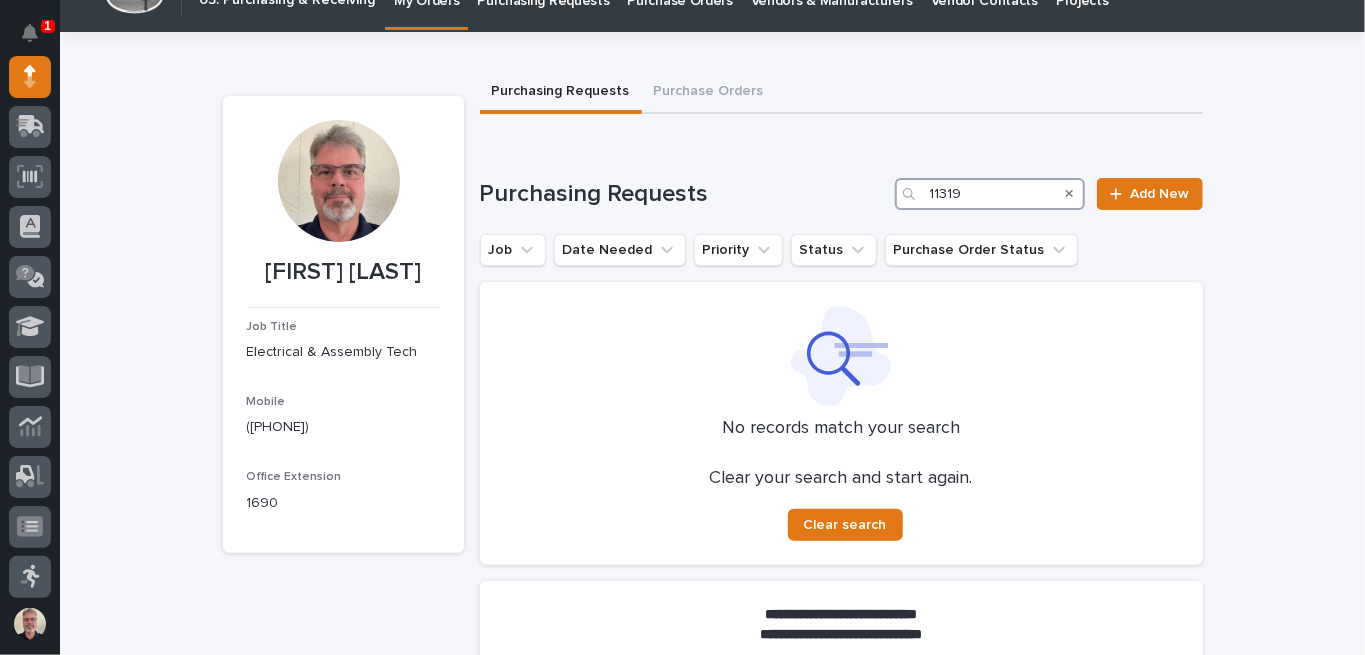 click on "11319" at bounding box center (990, 194) 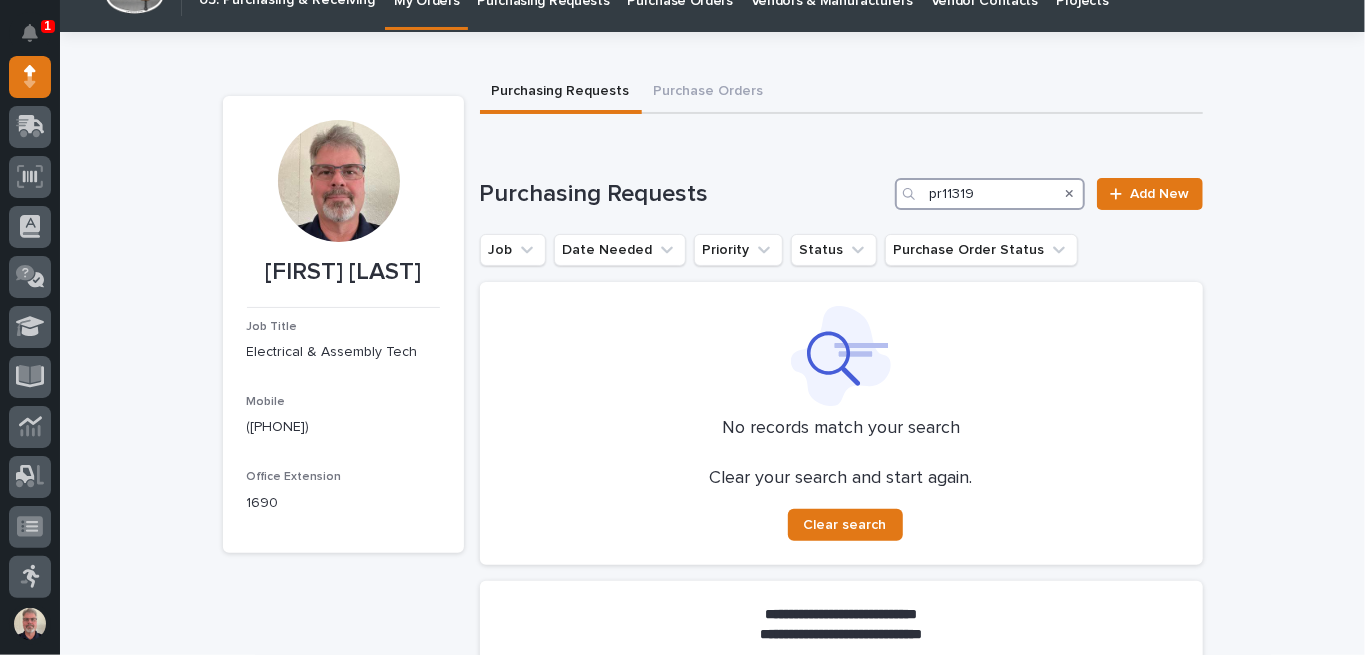 type on "pr11319" 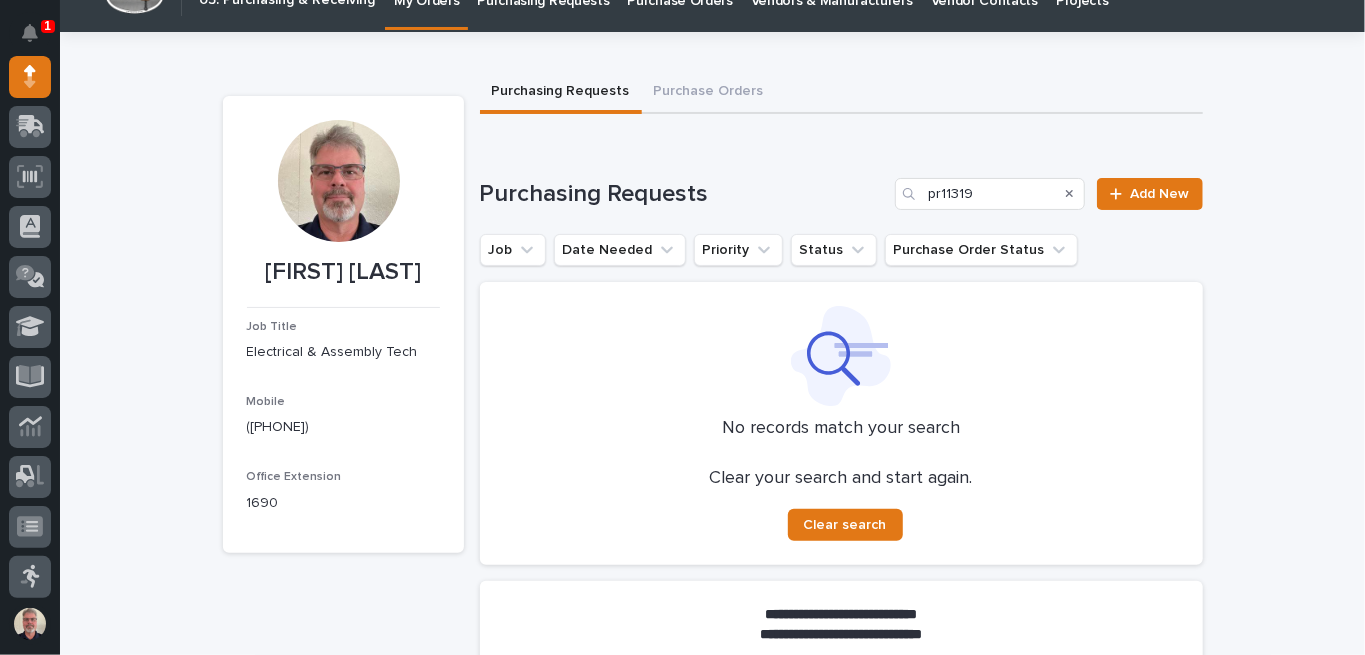 click on "My Orders" at bounding box center [426, -11] 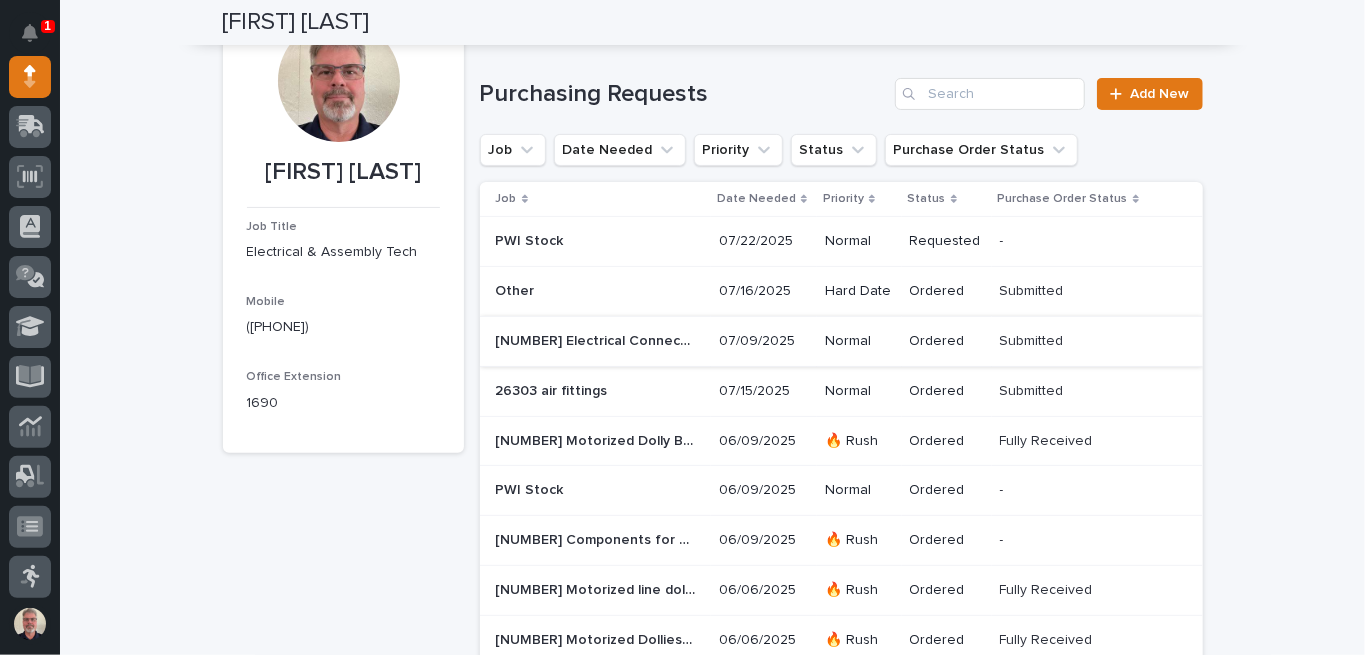 scroll, scrollTop: 132, scrollLeft: 0, axis: vertical 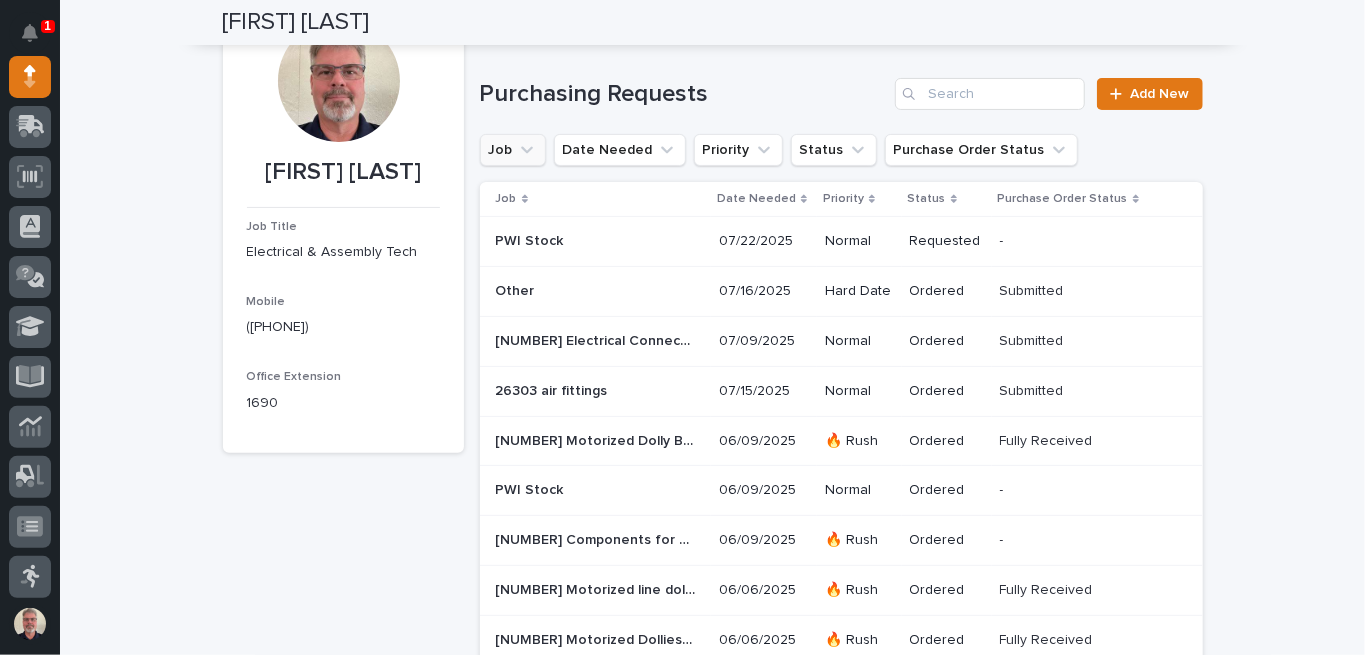 click 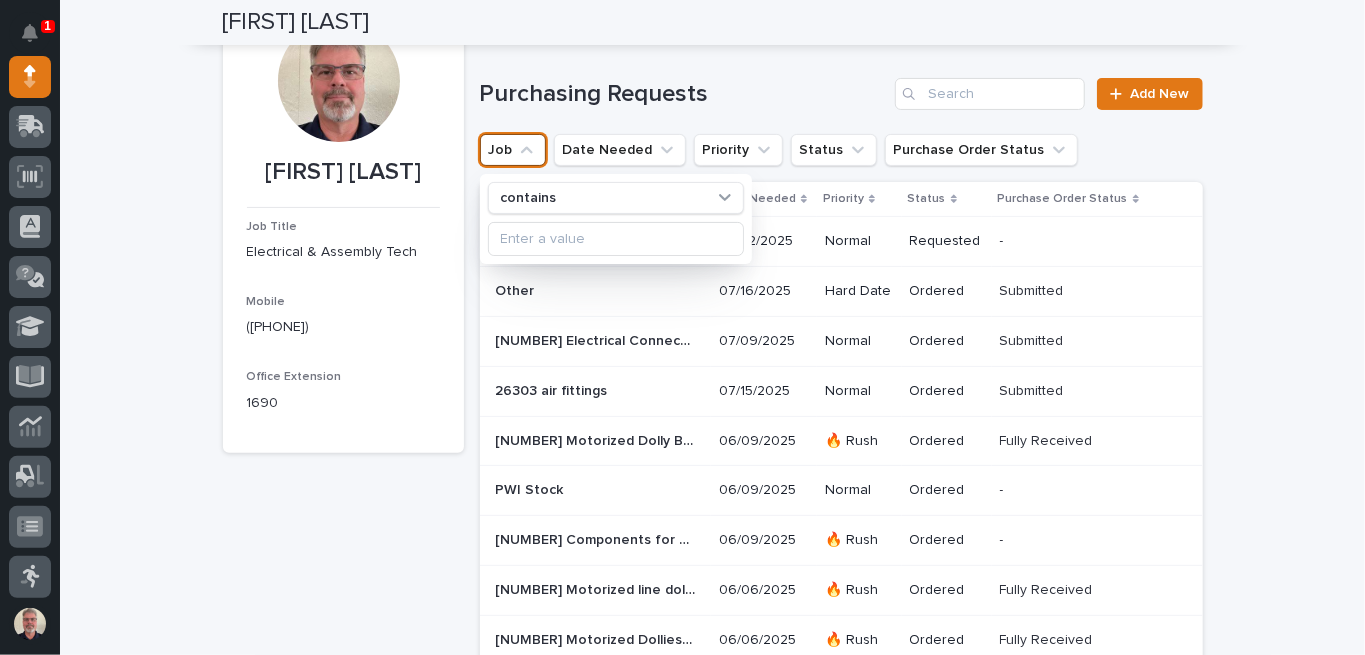 click 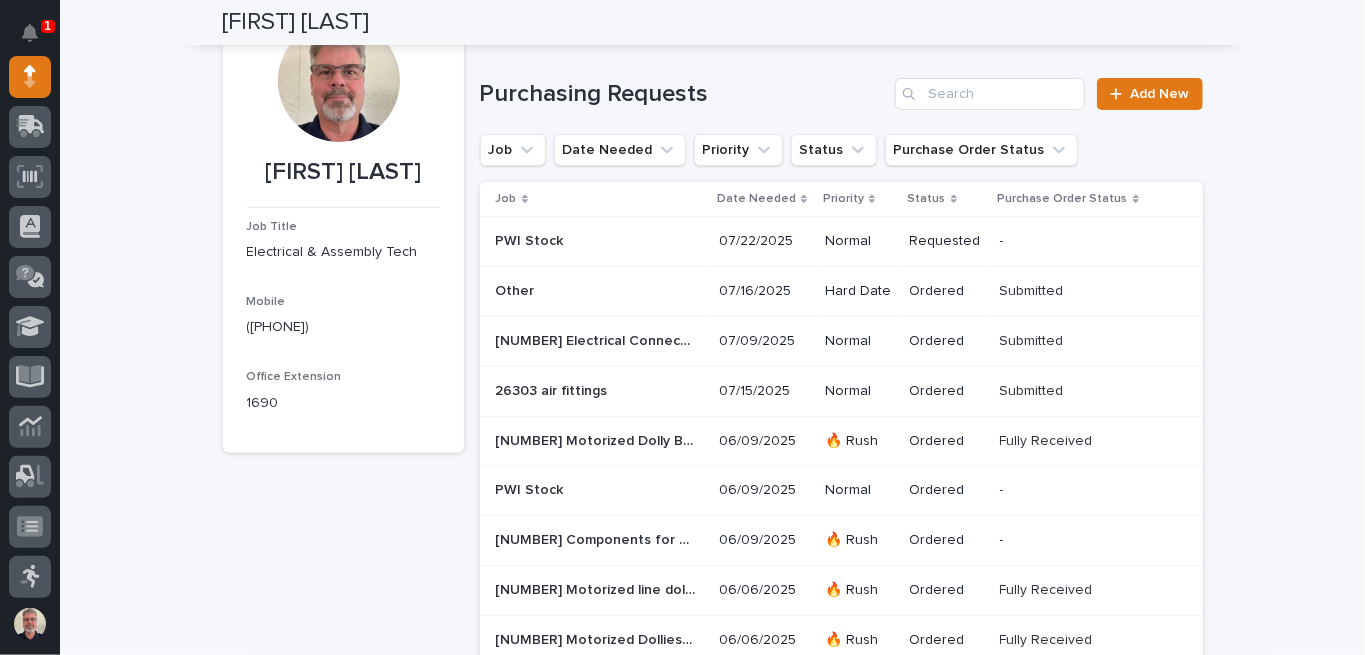 click on "Date Needed" at bounding box center [756, 199] 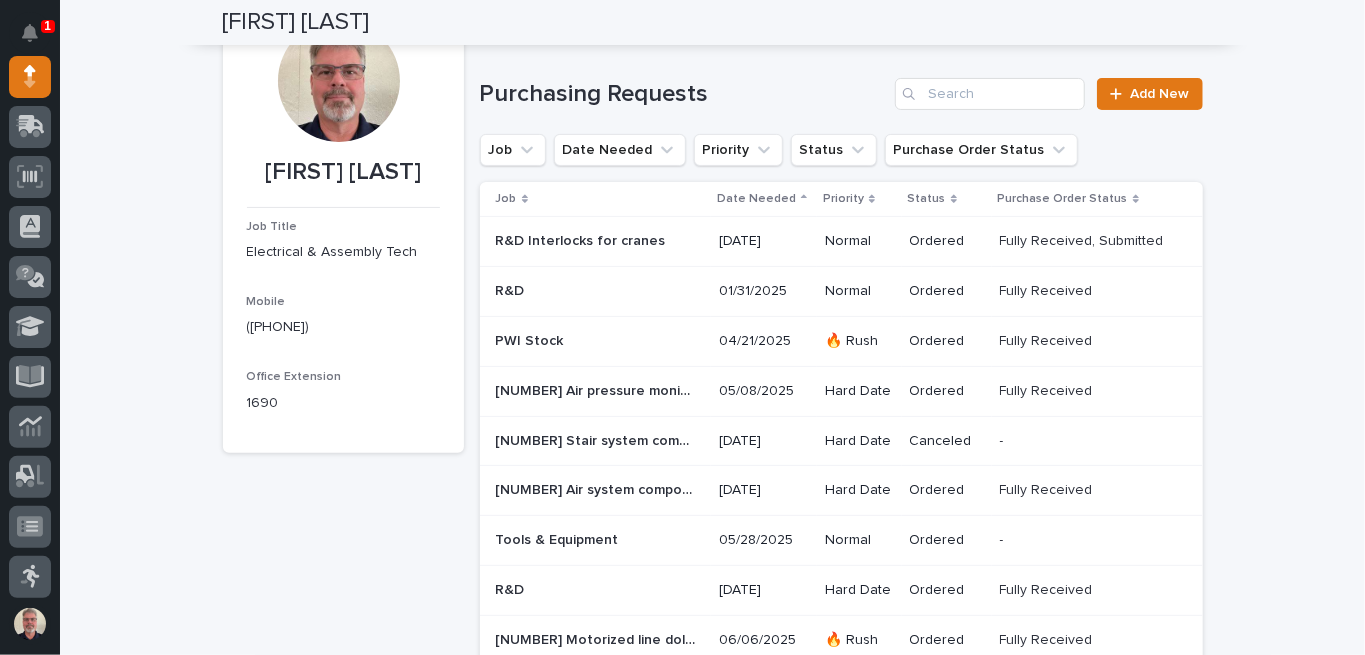 click on "Date Needed" at bounding box center [756, 199] 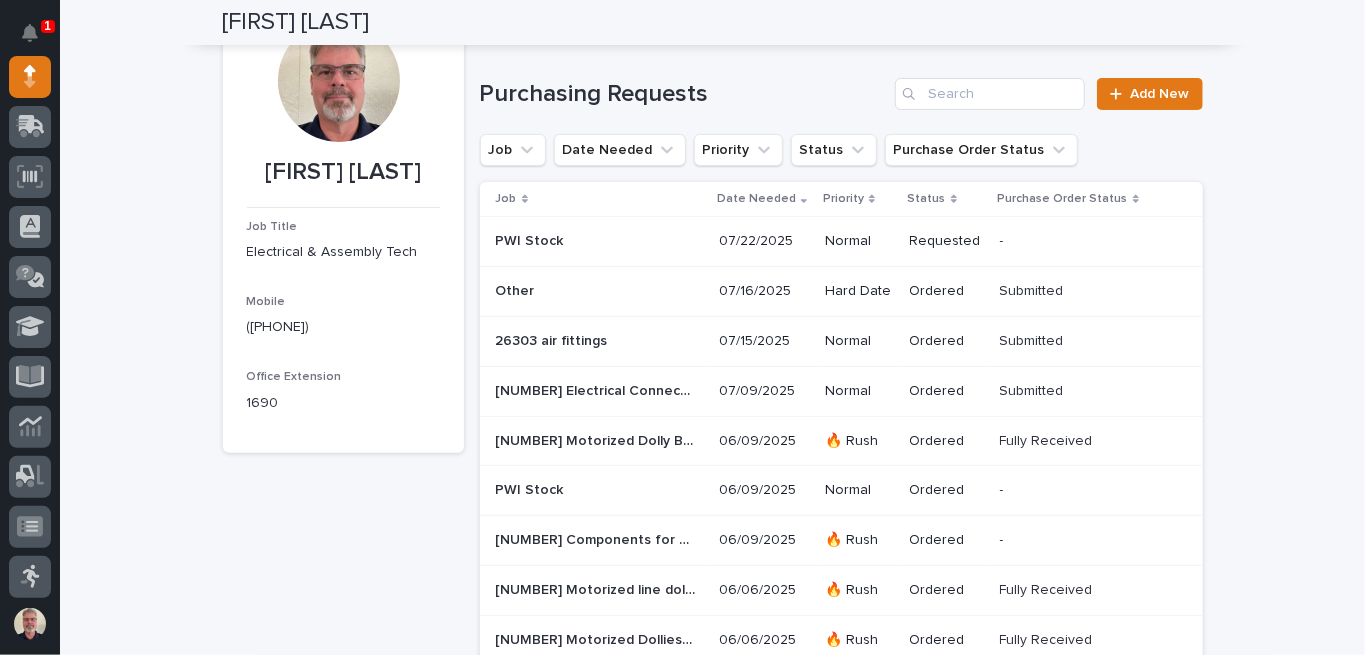 click on "26303 air fittings" at bounding box center (554, 339) 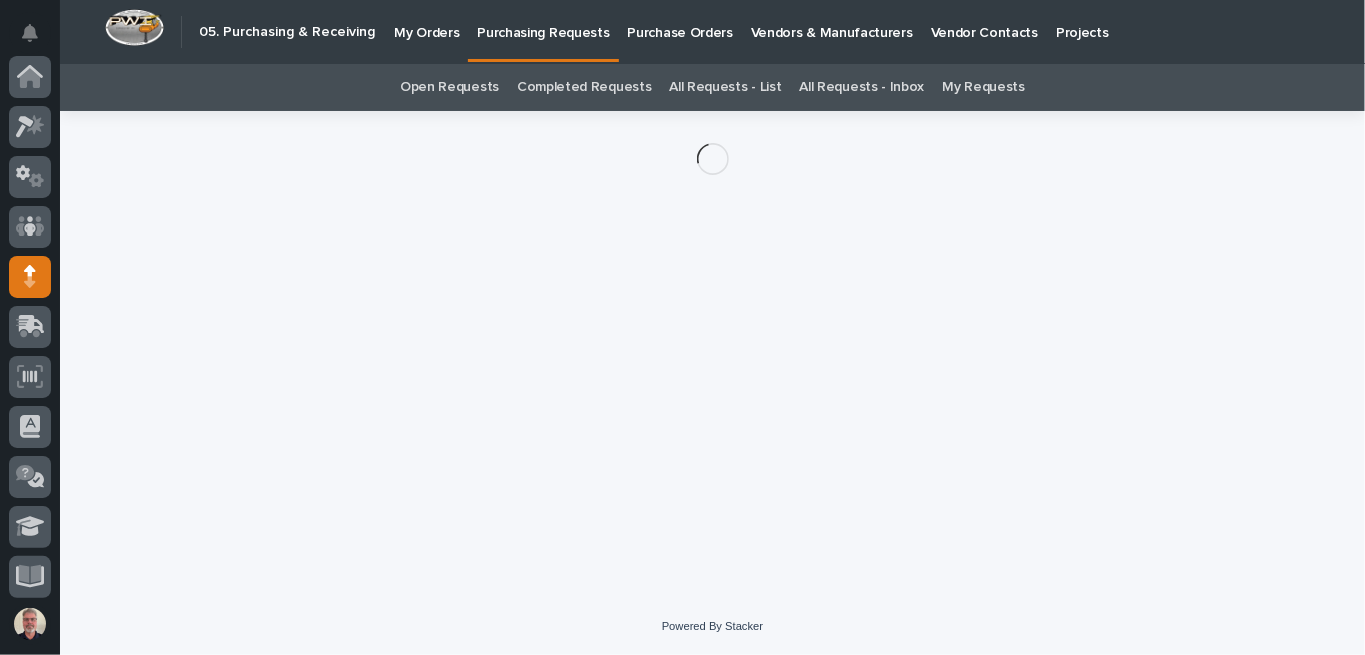 scroll, scrollTop: 200, scrollLeft: 0, axis: vertical 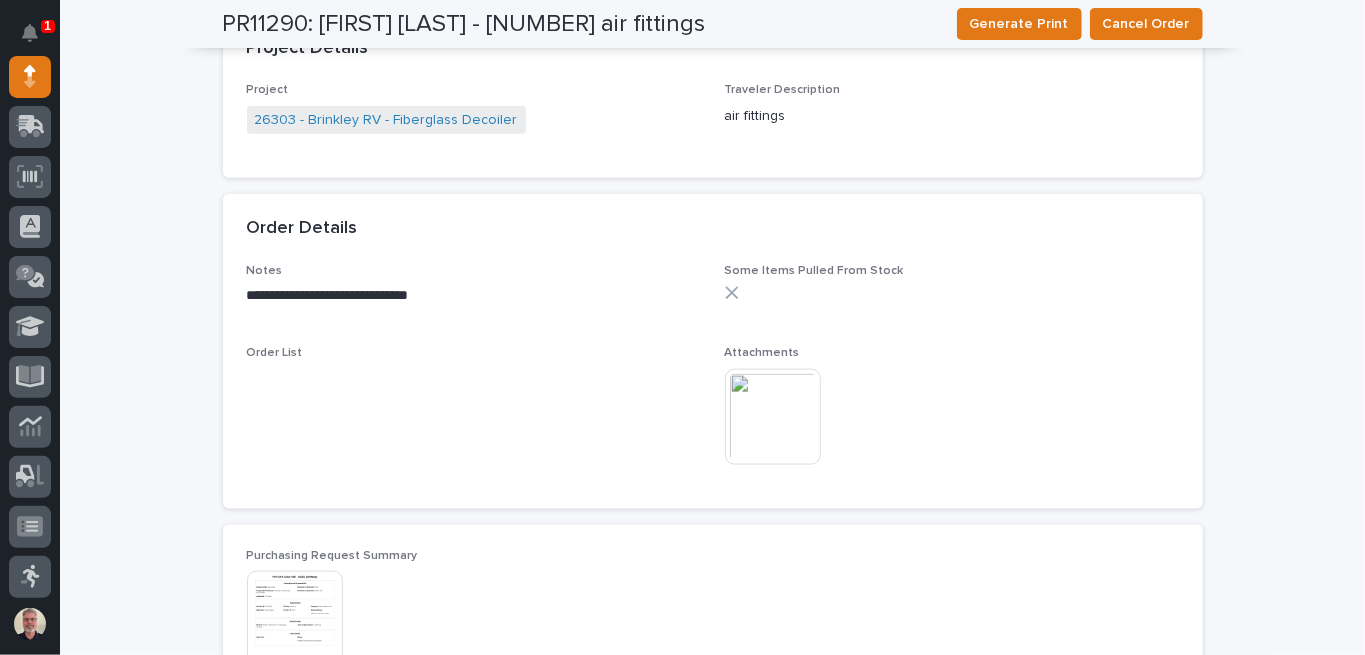click at bounding box center [773, 417] 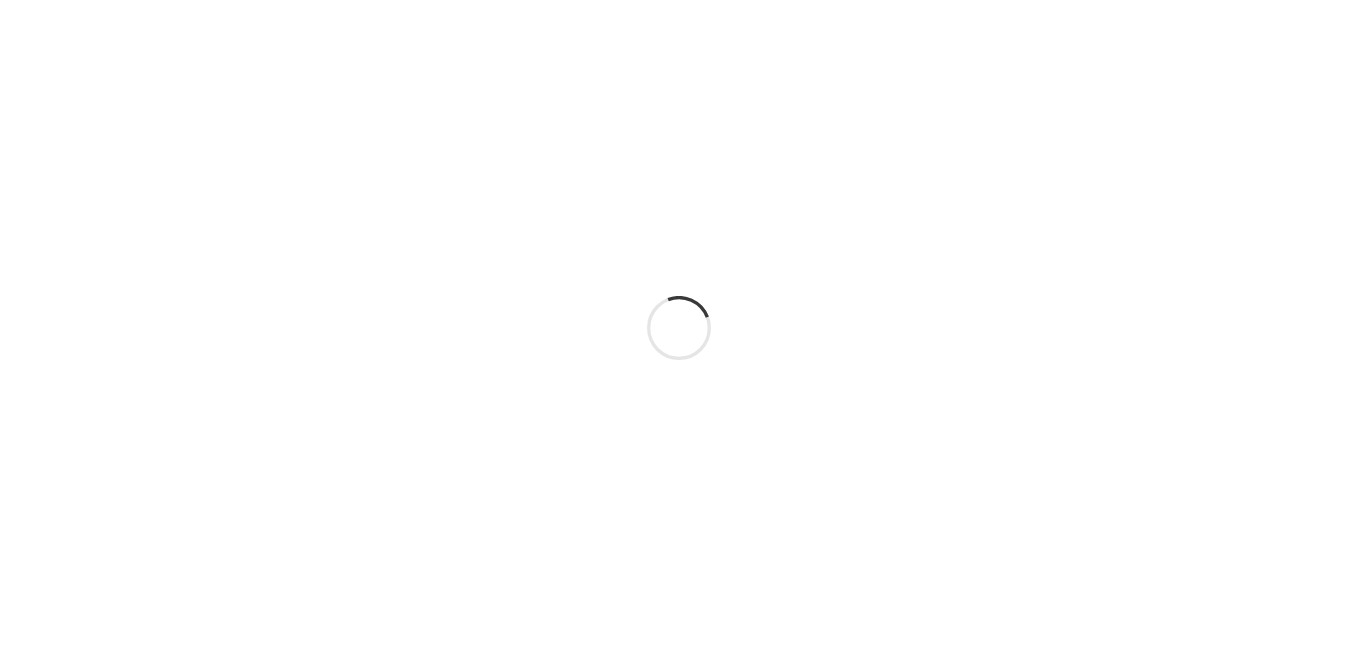 scroll, scrollTop: 0, scrollLeft: 0, axis: both 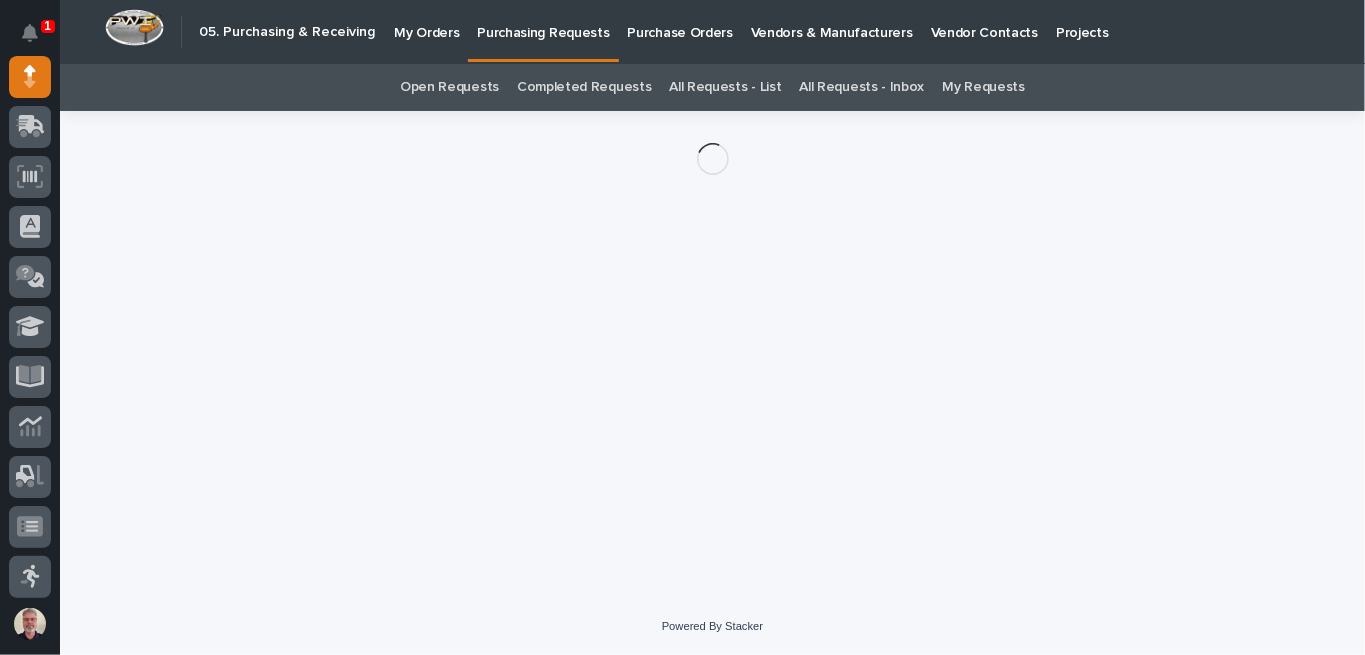 click on "Open Requests" at bounding box center (449, 87) 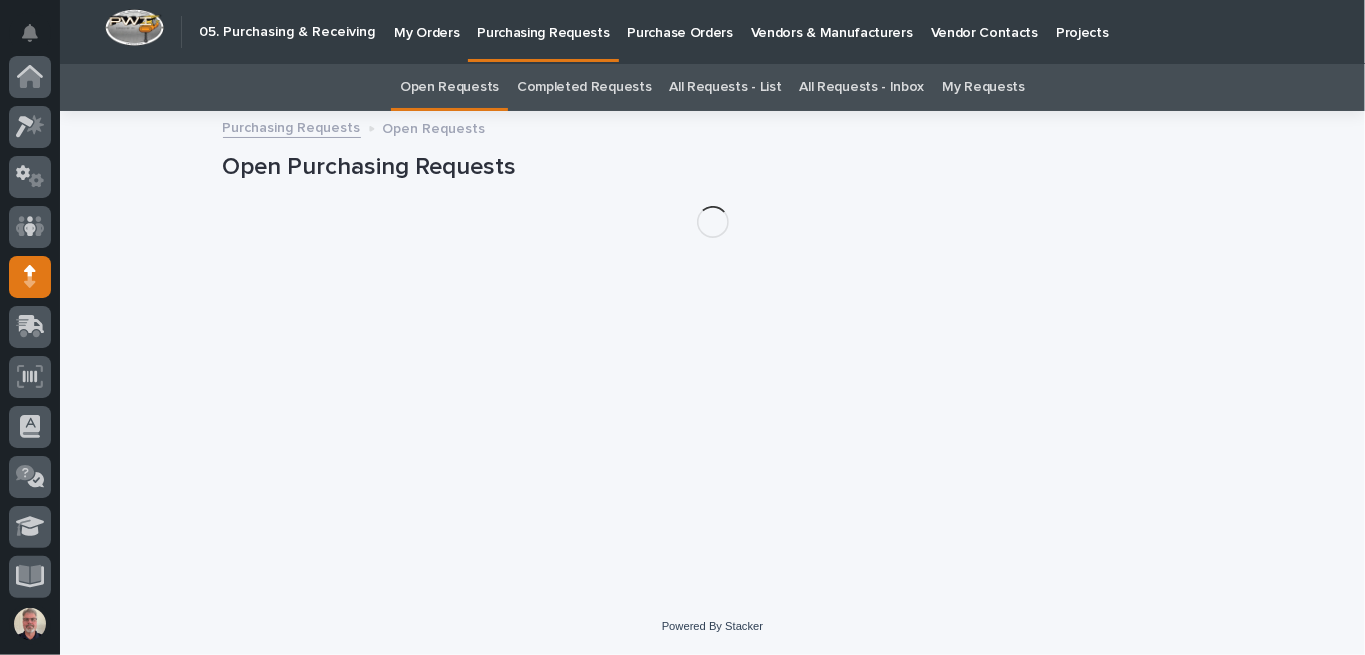scroll, scrollTop: 200, scrollLeft: 0, axis: vertical 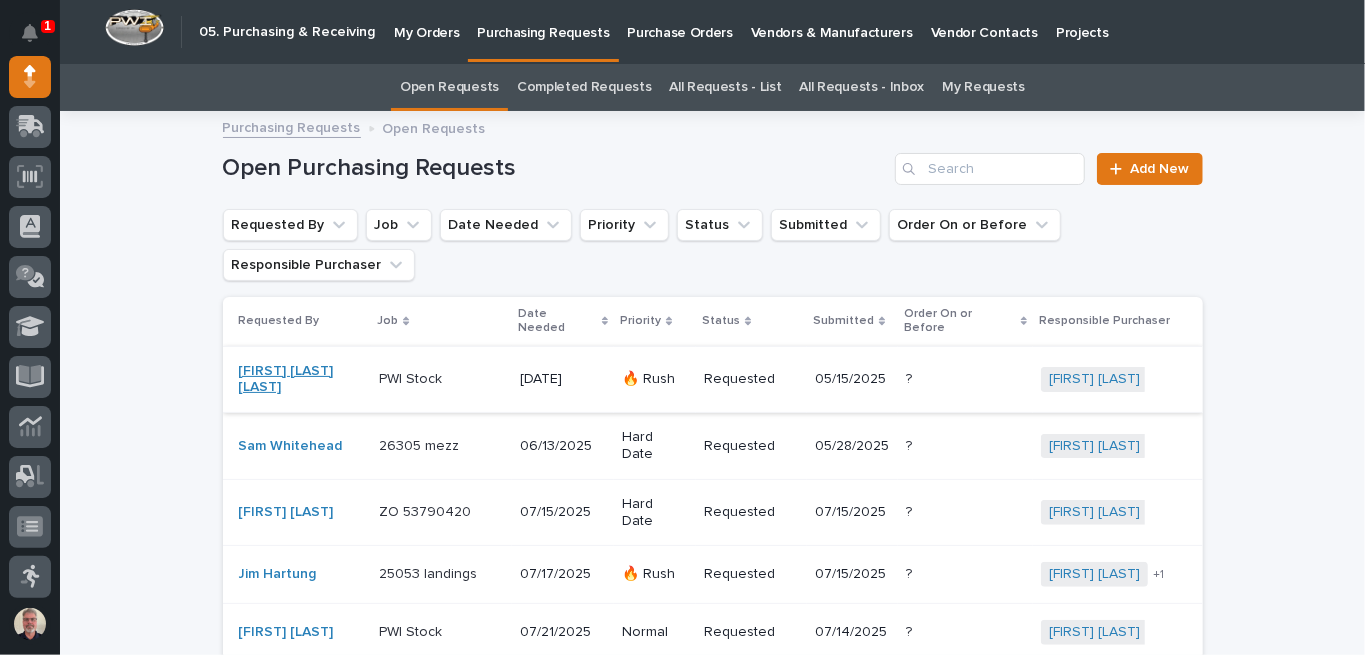 click on "Kyle Dean Miller" at bounding box center (301, 380) 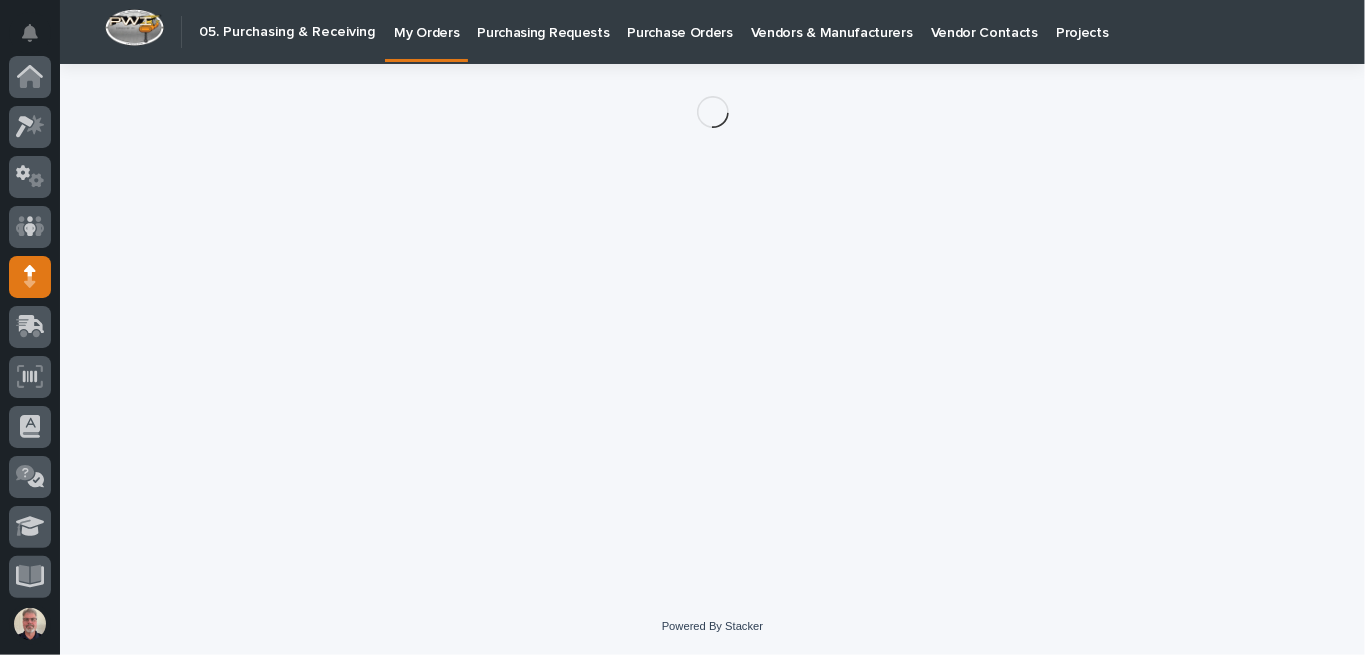 scroll, scrollTop: 200, scrollLeft: 0, axis: vertical 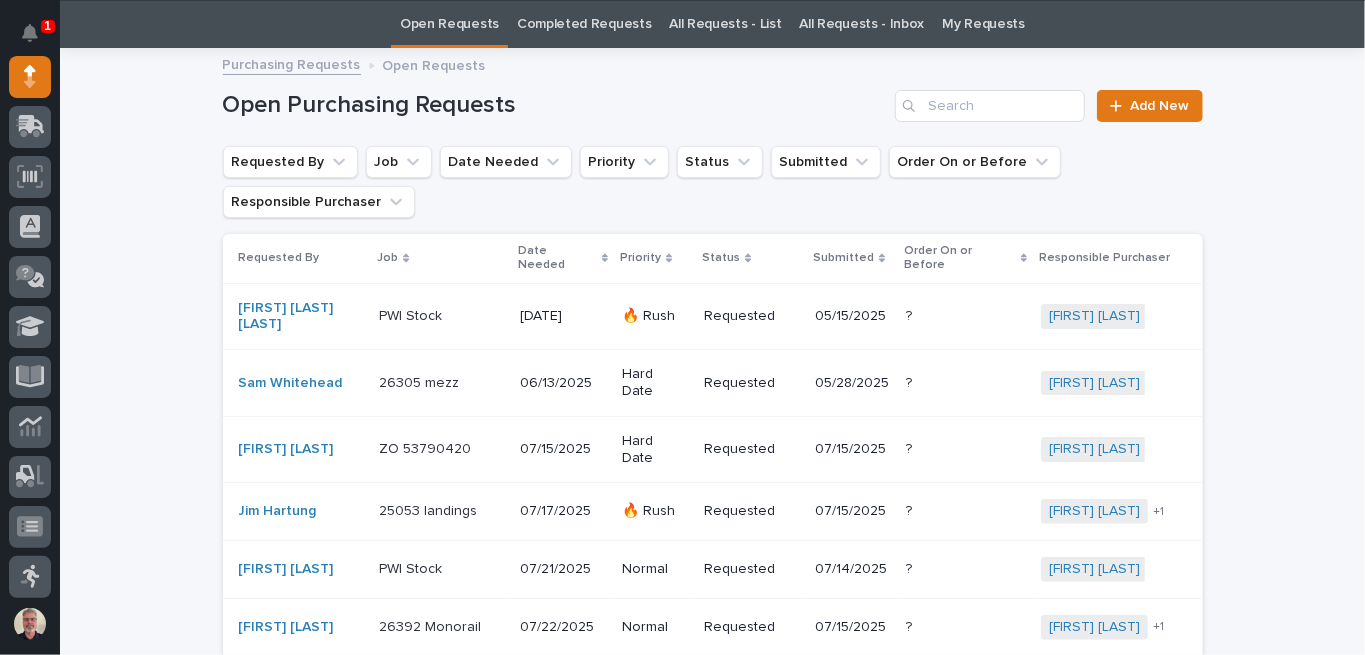 click on "Purchasing Requests" at bounding box center (292, 63) 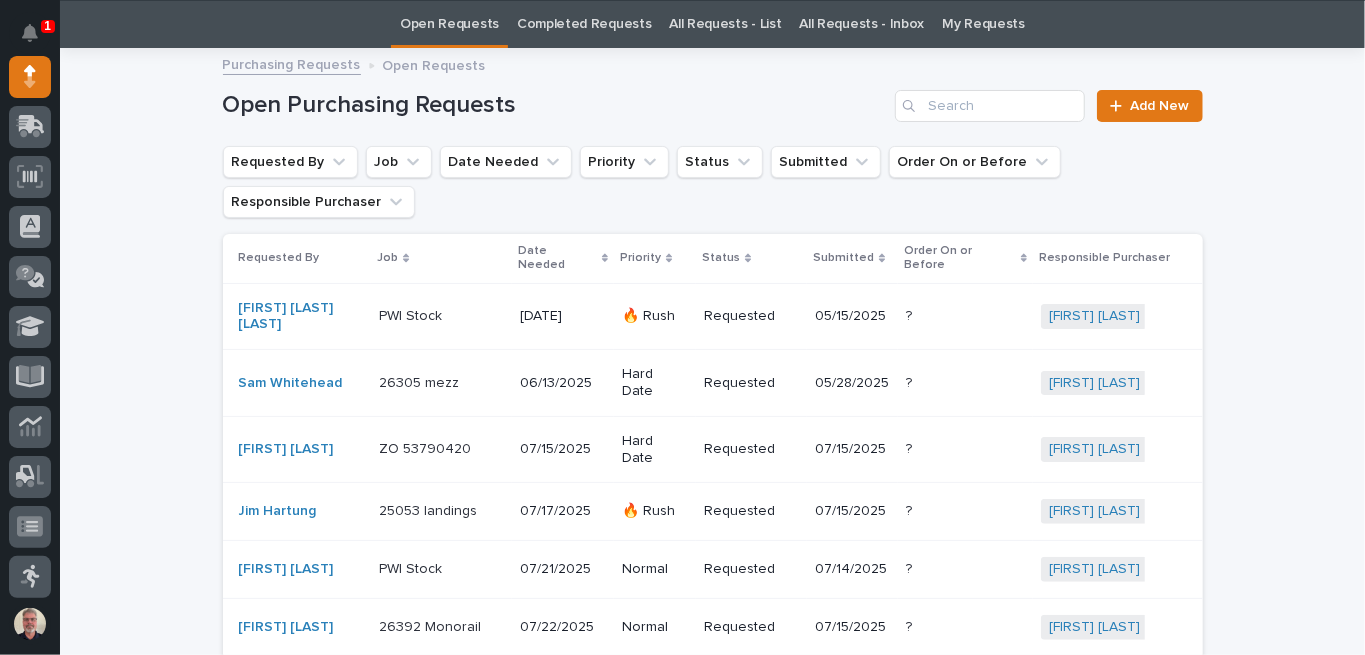 scroll, scrollTop: 0, scrollLeft: 0, axis: both 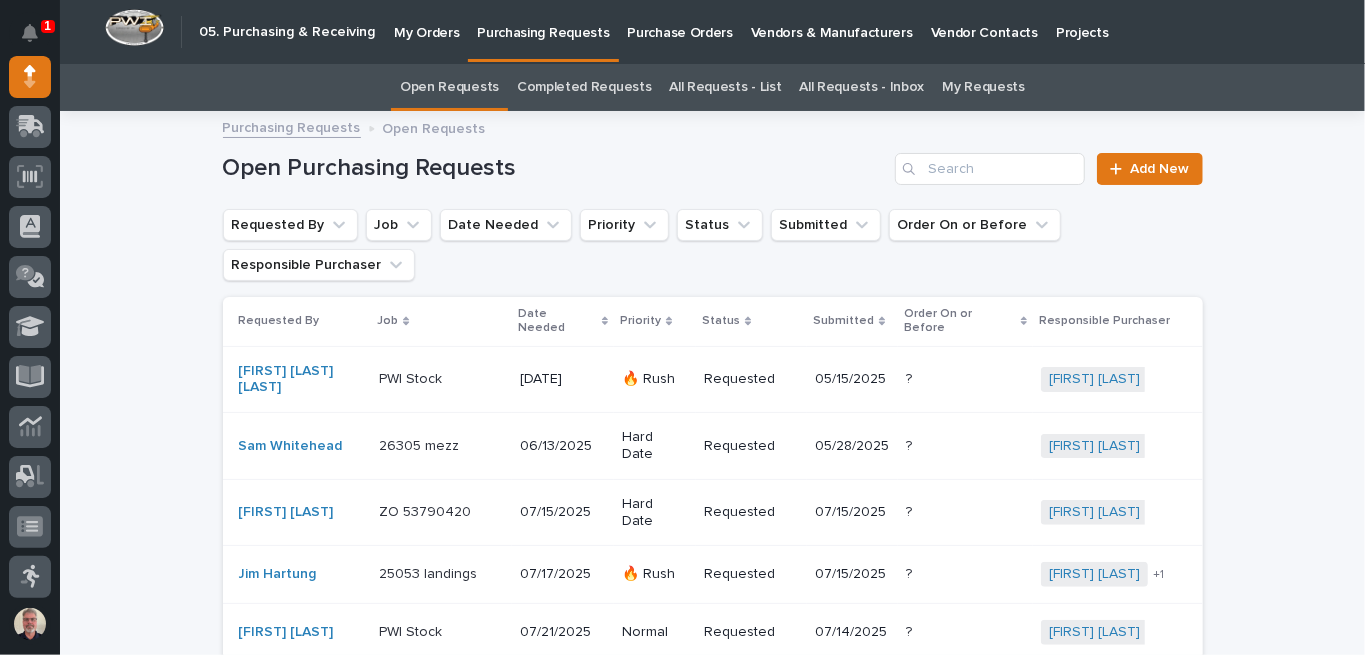 click on "My Orders" at bounding box center [426, 21] 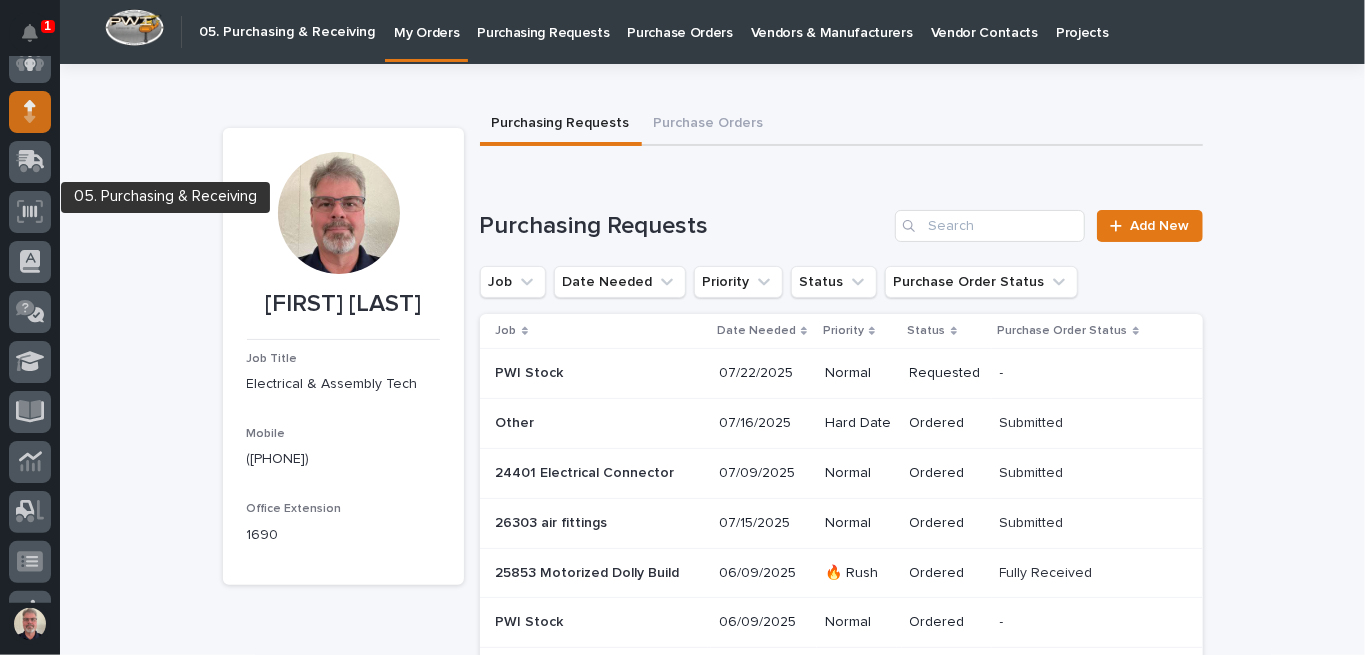 scroll, scrollTop: 0, scrollLeft: 0, axis: both 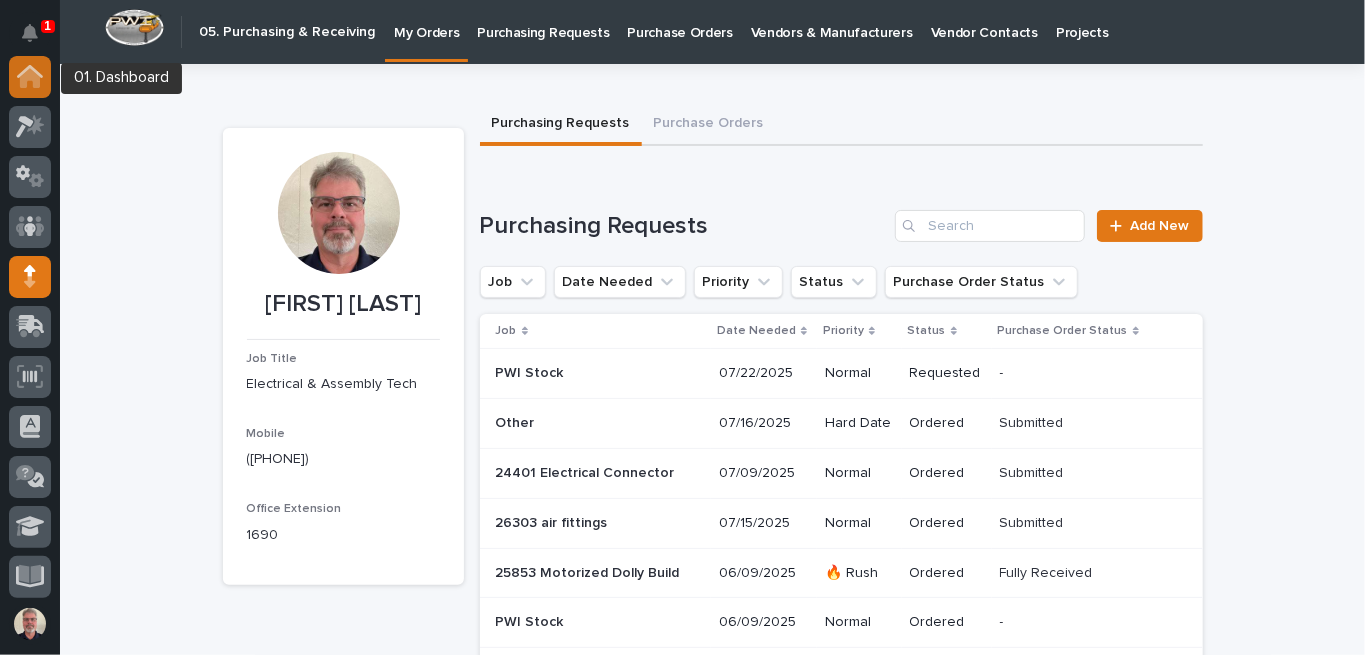 click at bounding box center (30, 77) 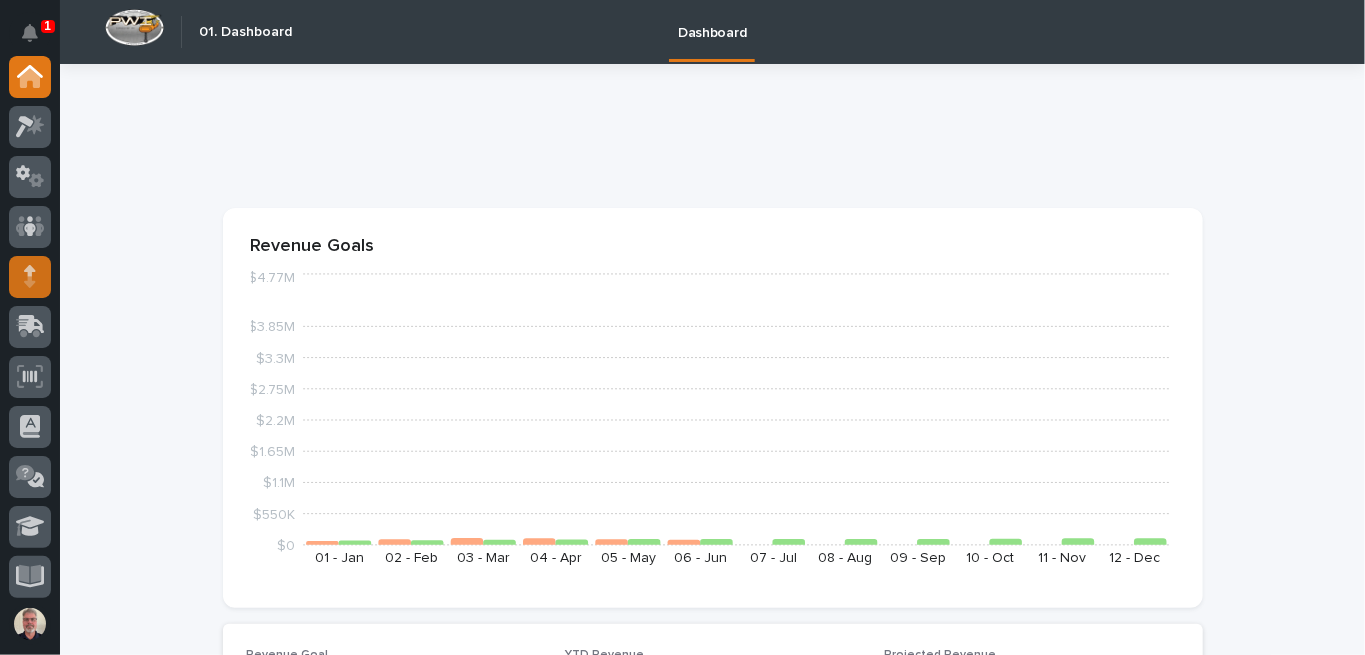 click at bounding box center [30, 277] 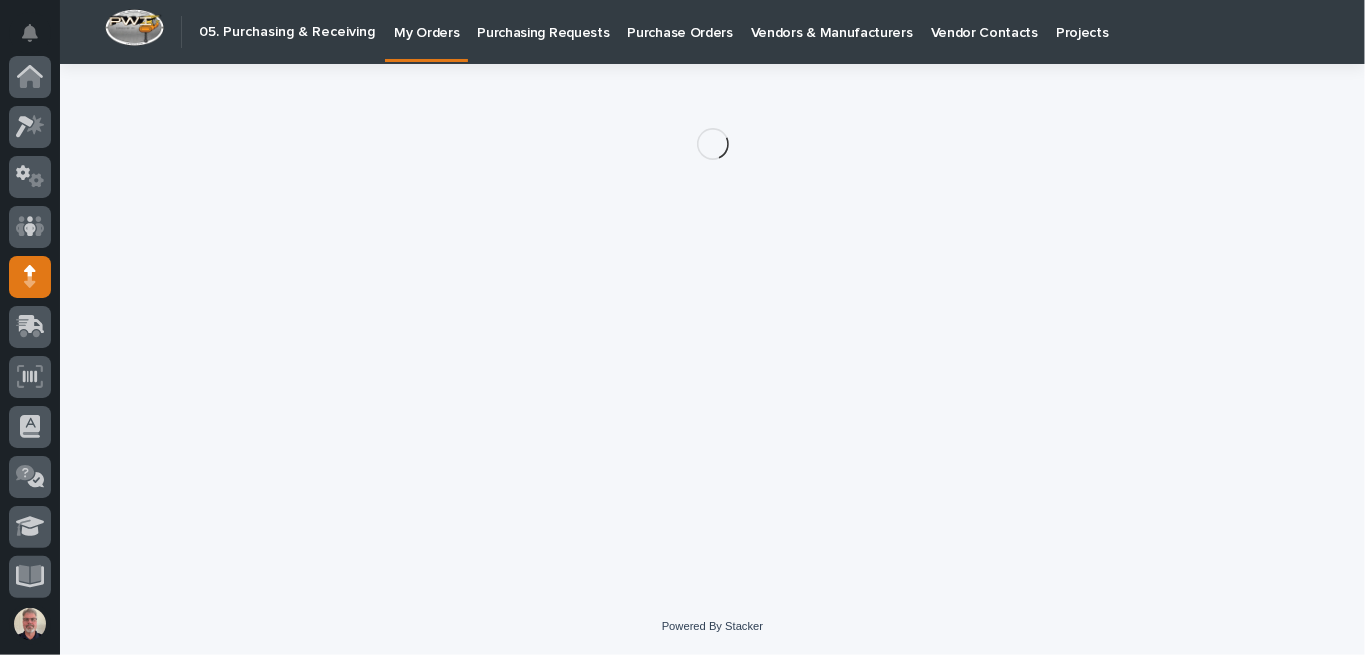 scroll, scrollTop: 200, scrollLeft: 0, axis: vertical 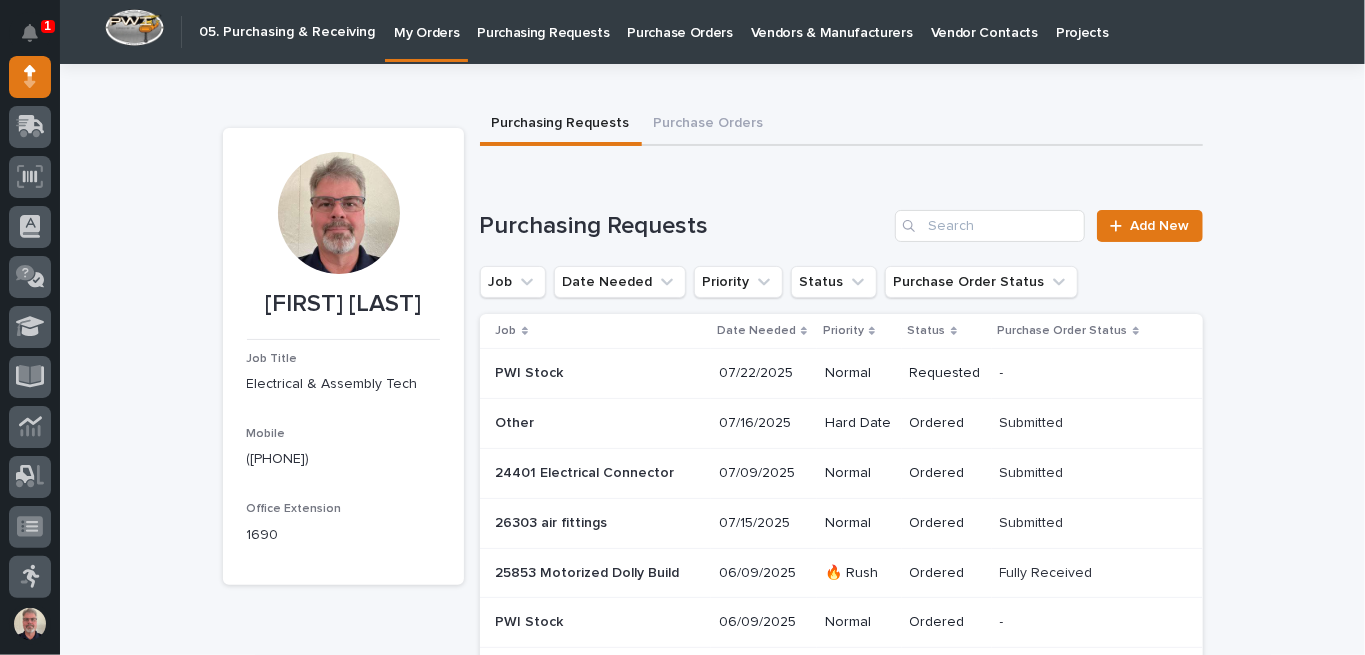 click on "1" at bounding box center (48, 26) 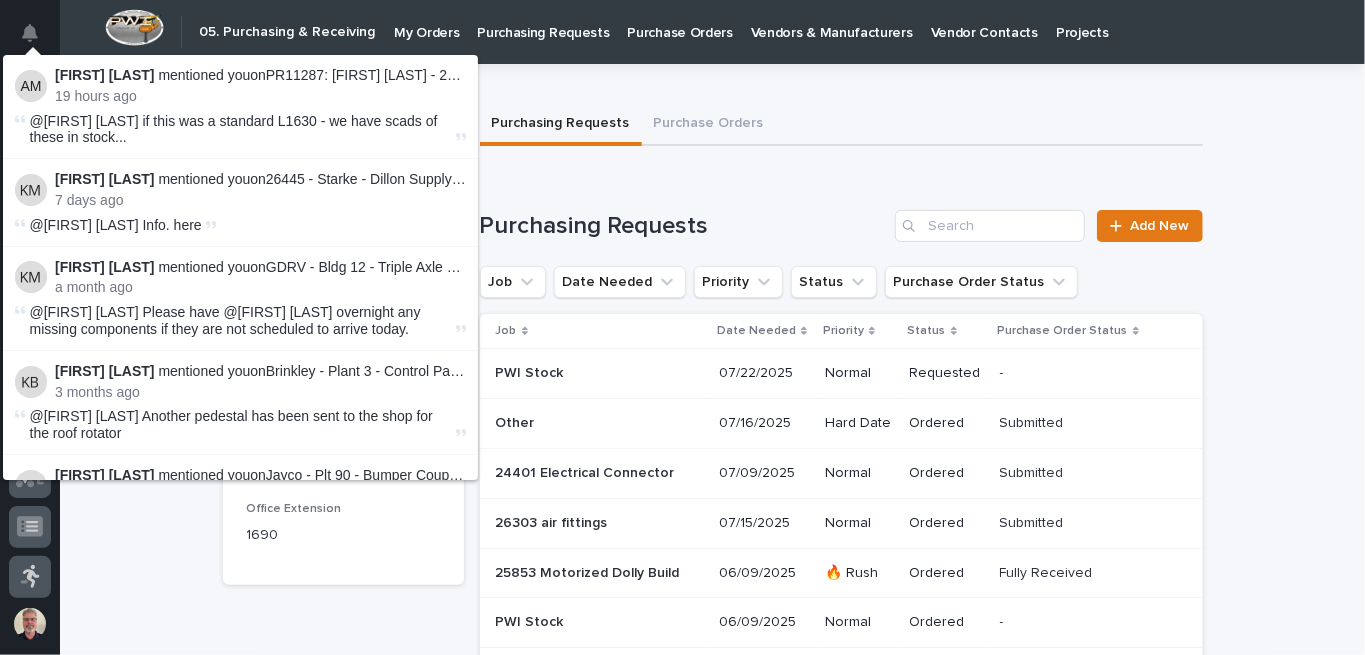 click on "Arlyn Miller   mentioned you  on  PR11287: Steve Hall - 24401 Electrical Connector :" at bounding box center [260, 75] 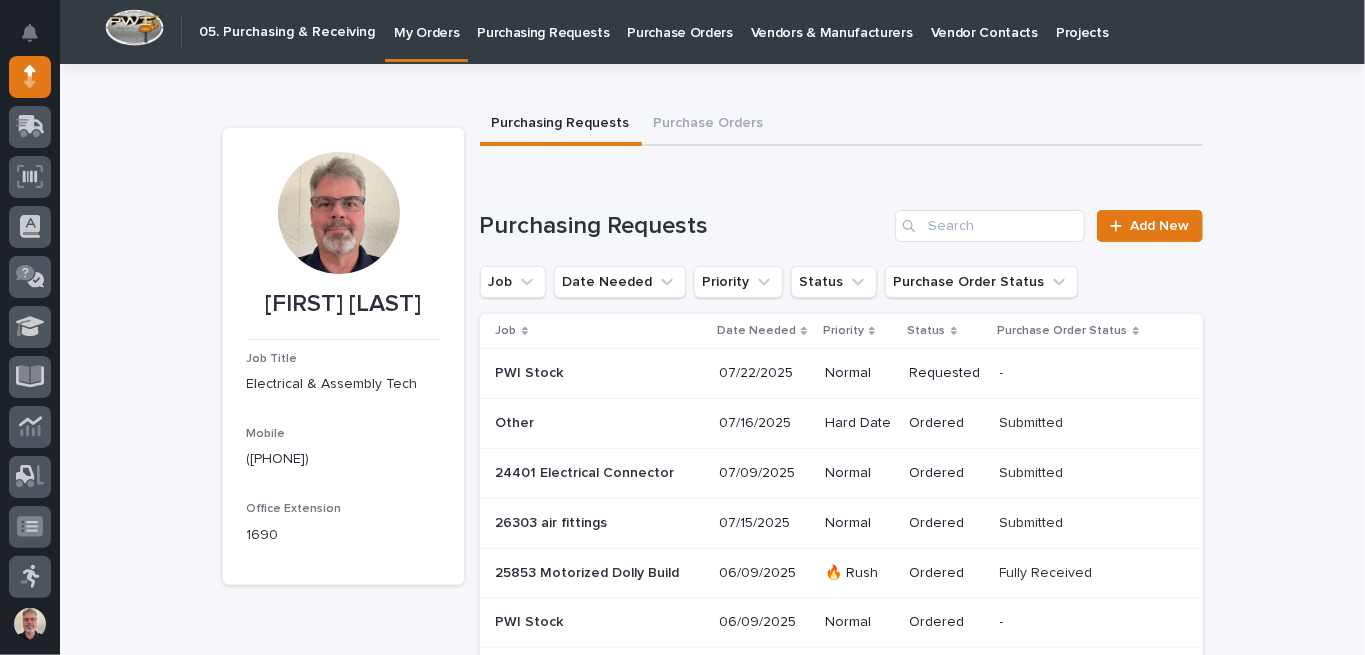 click on "[NUMBER] Electrical Connector" at bounding box center [587, 471] 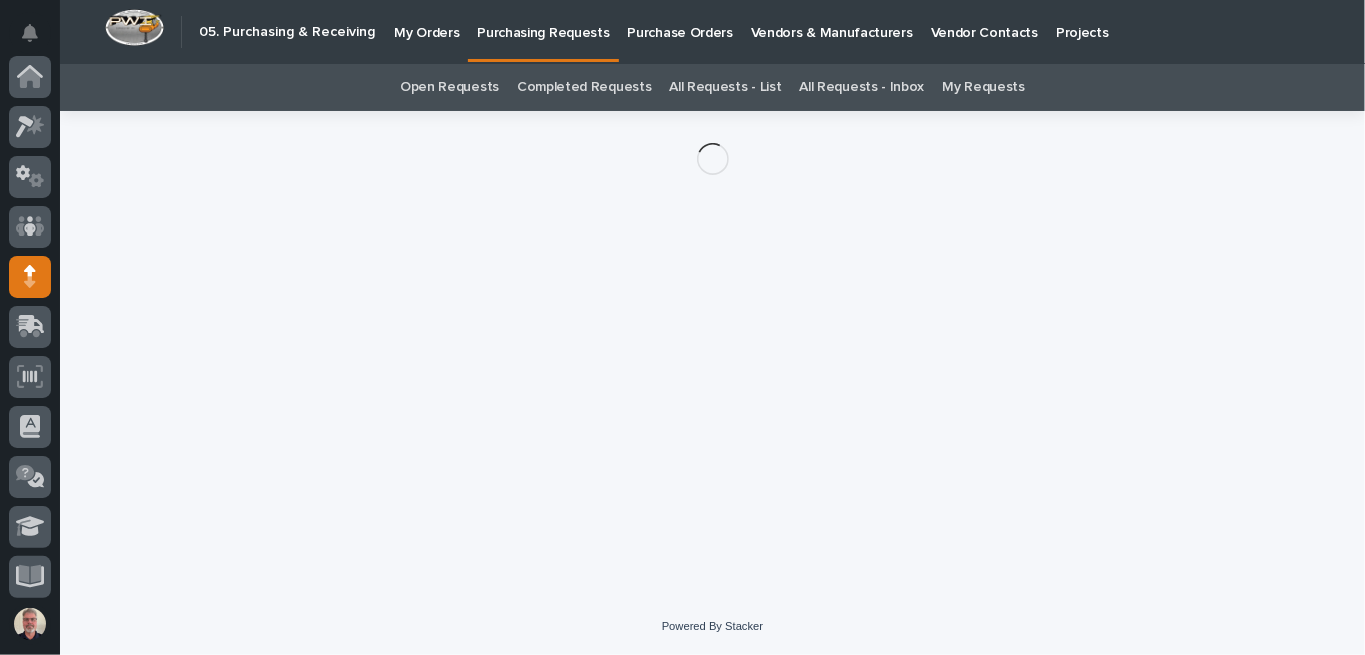 scroll, scrollTop: 200, scrollLeft: 0, axis: vertical 